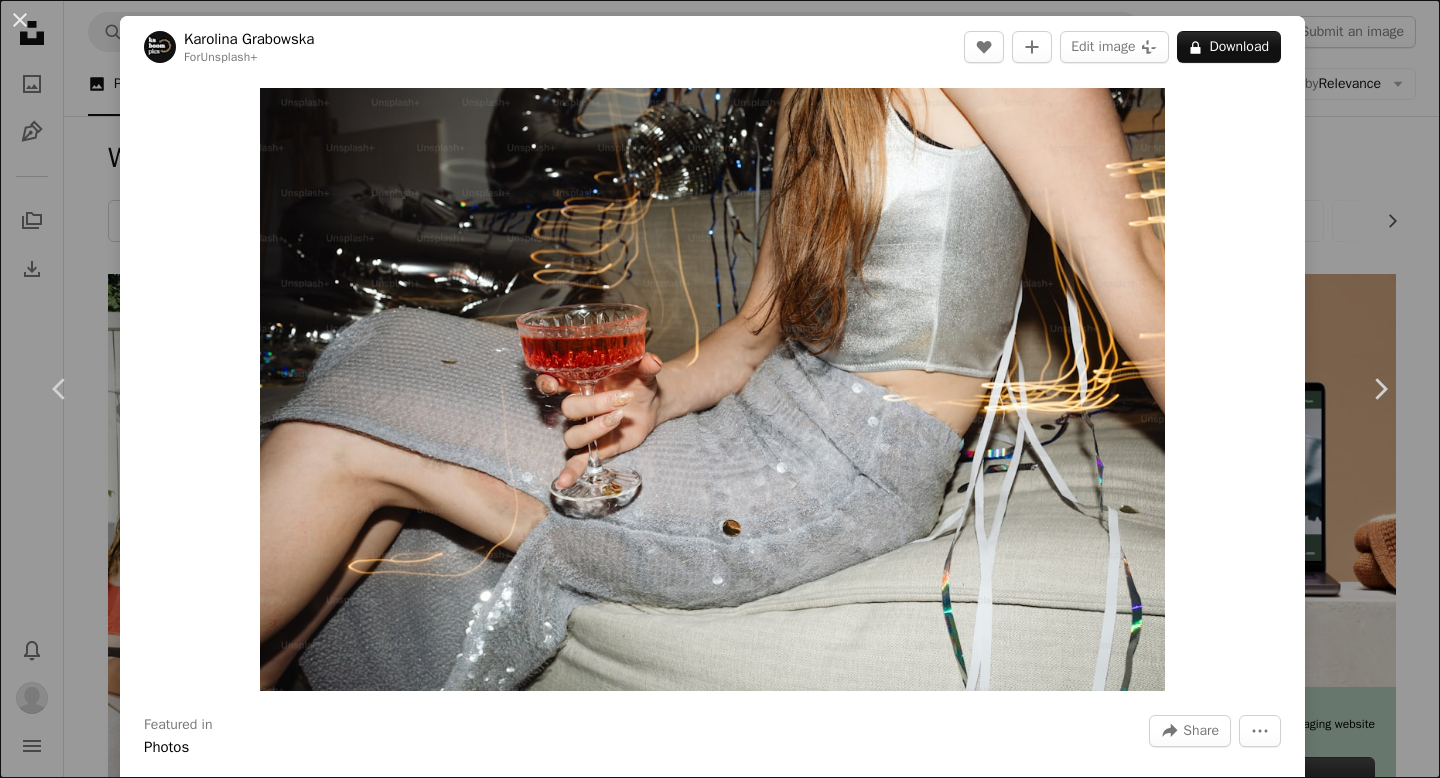 scroll, scrollTop: 16926, scrollLeft: 0, axis: vertical 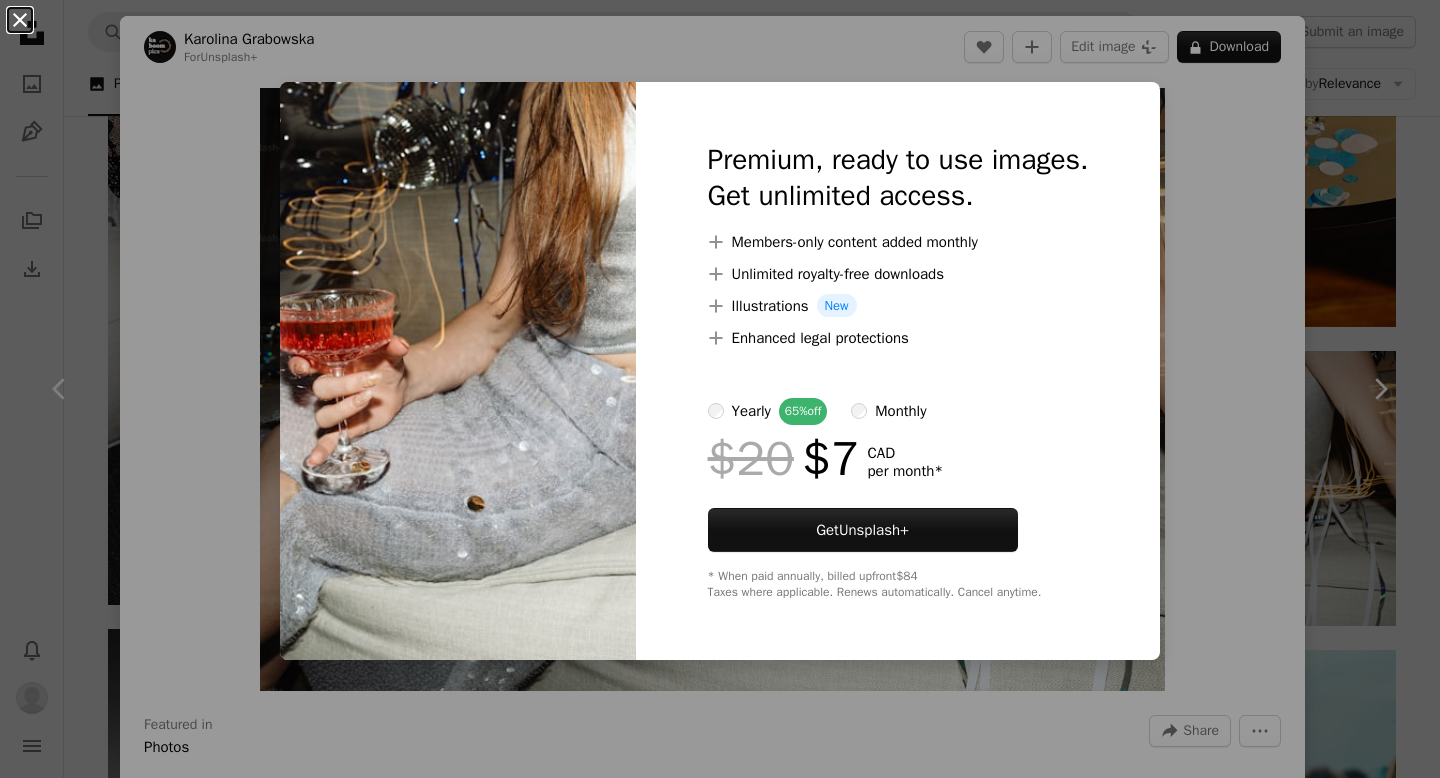 click on "An X shape" at bounding box center [20, 20] 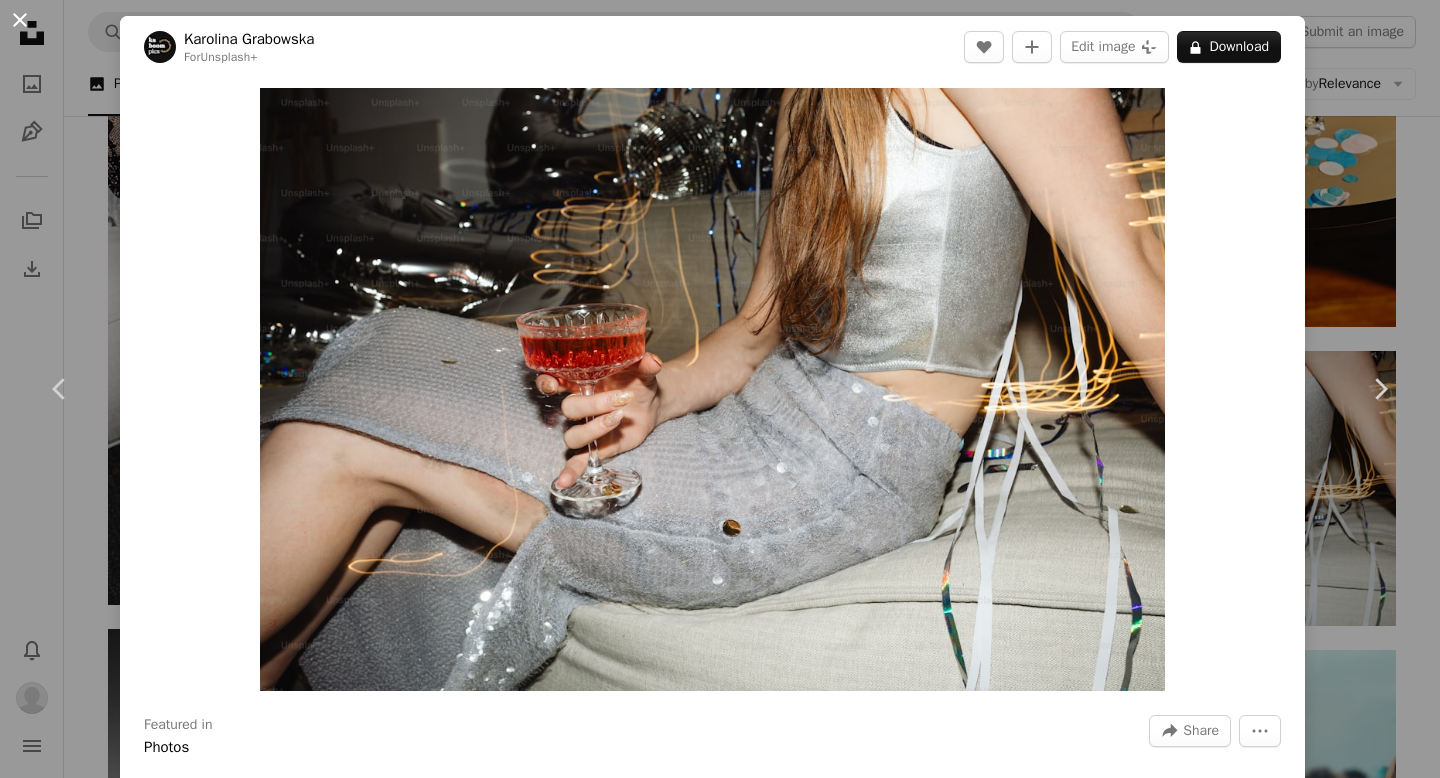 click on "An X shape" at bounding box center (20, 20) 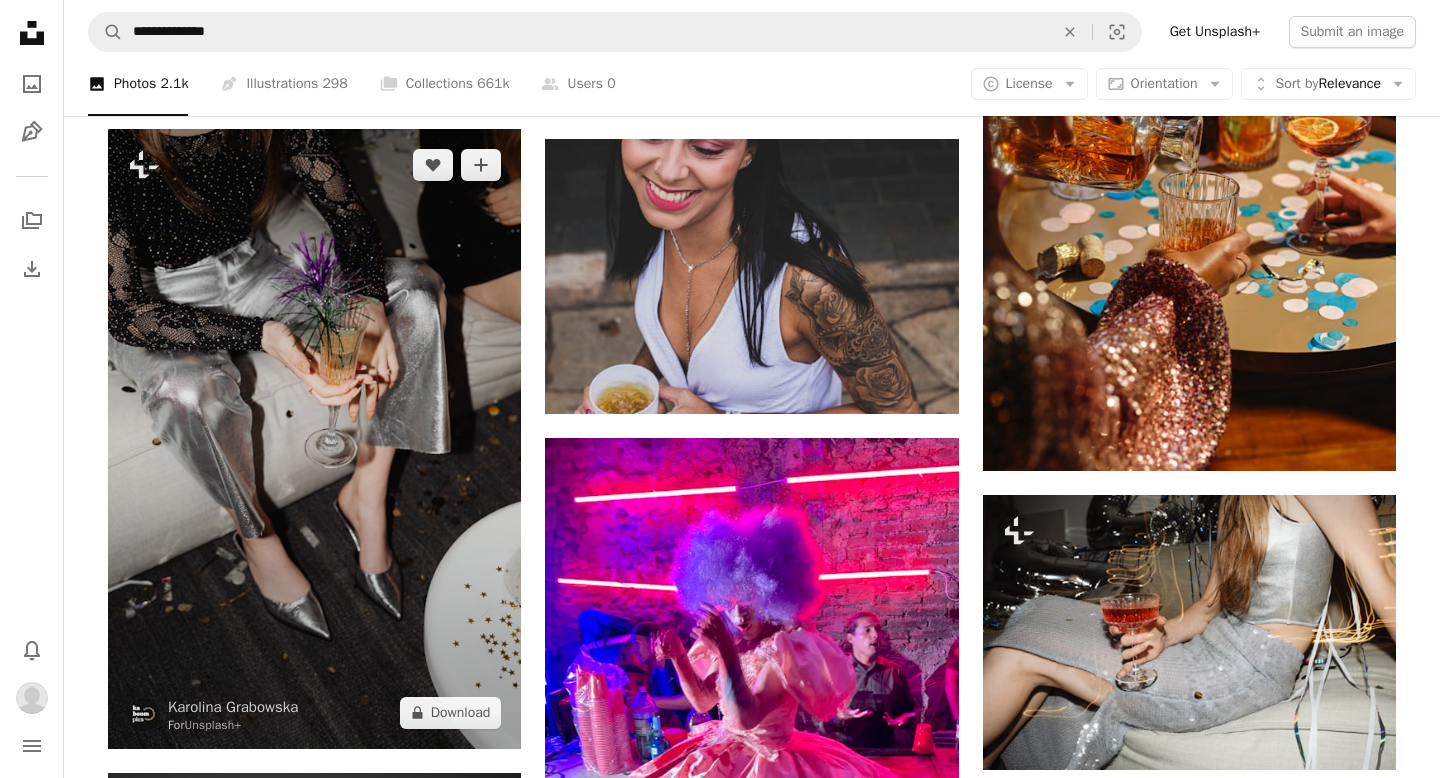 scroll, scrollTop: 16781, scrollLeft: 0, axis: vertical 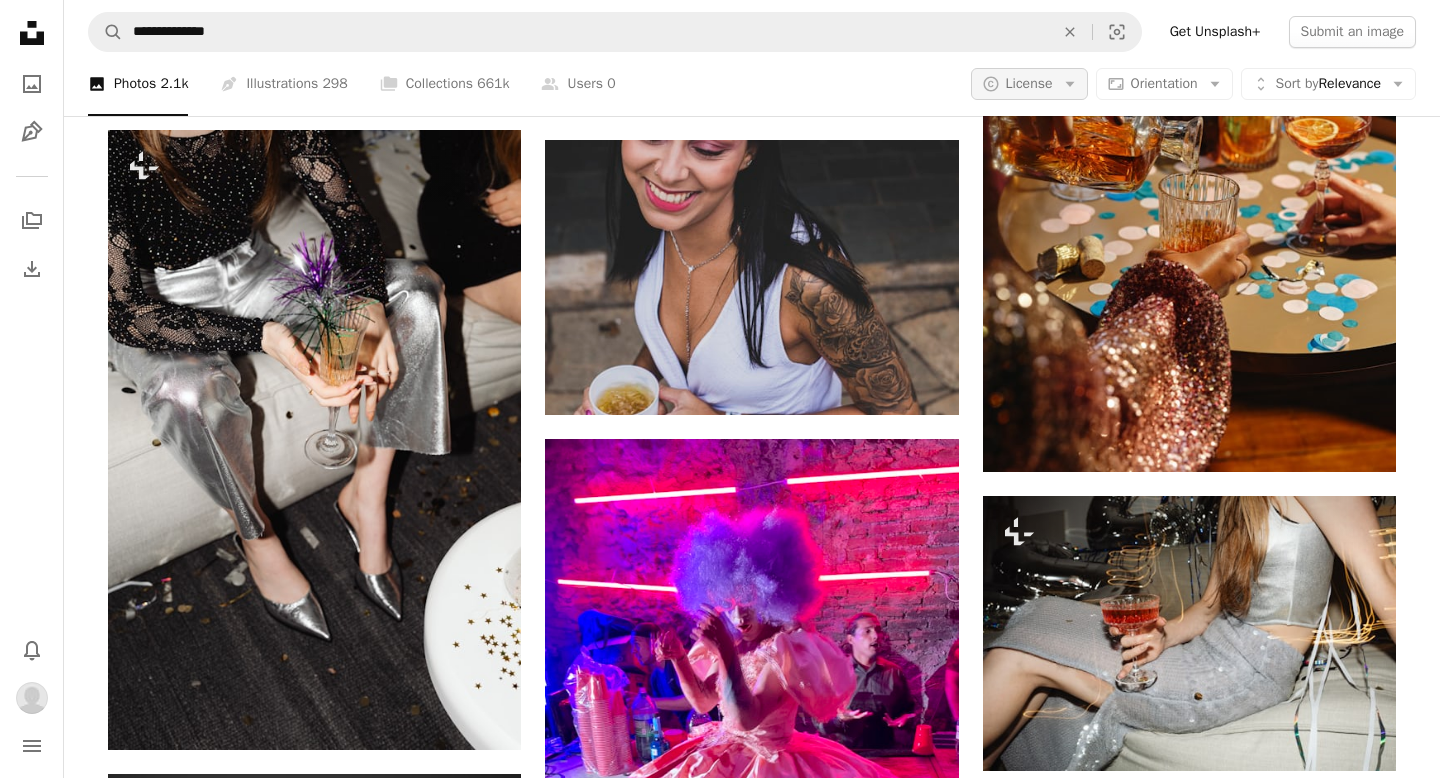click 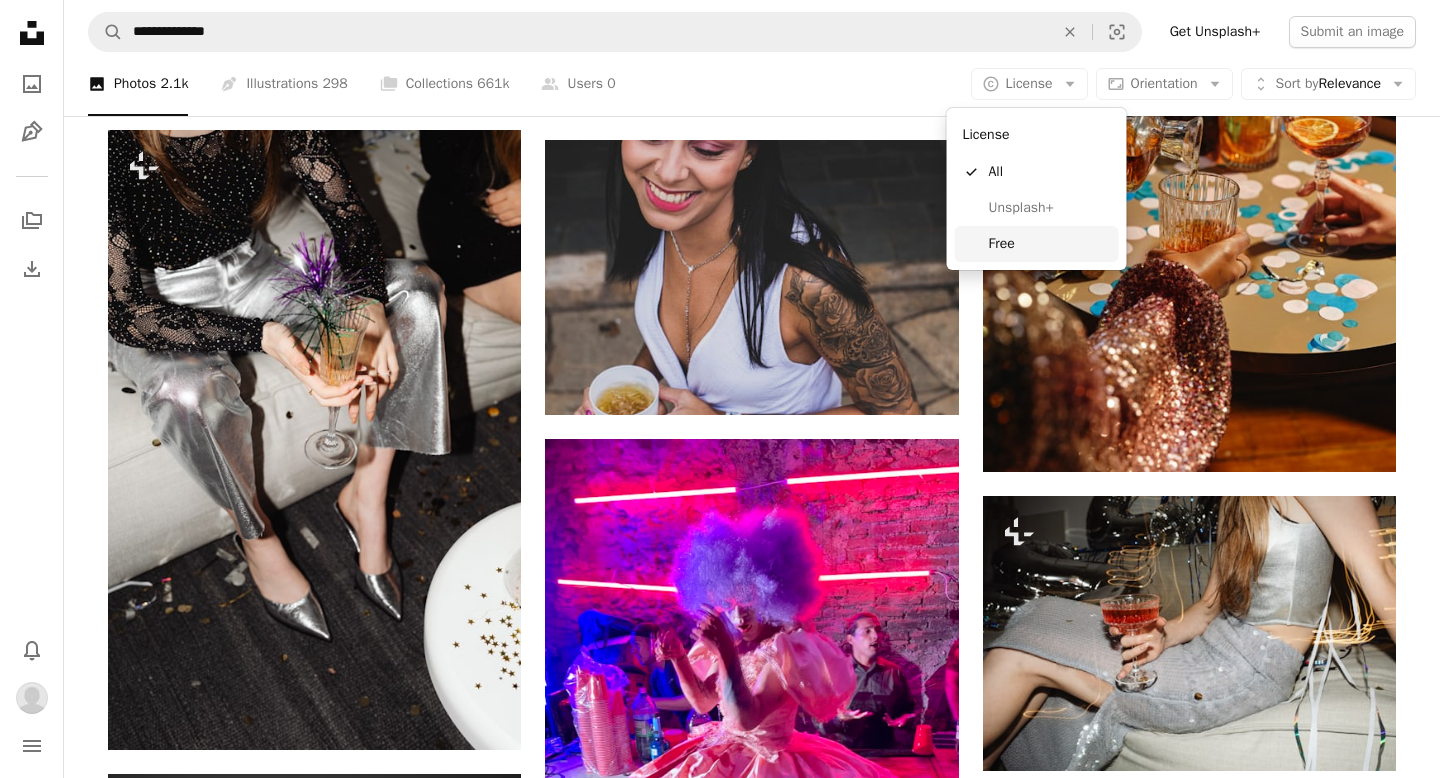 click on "Free" at bounding box center (1050, 244) 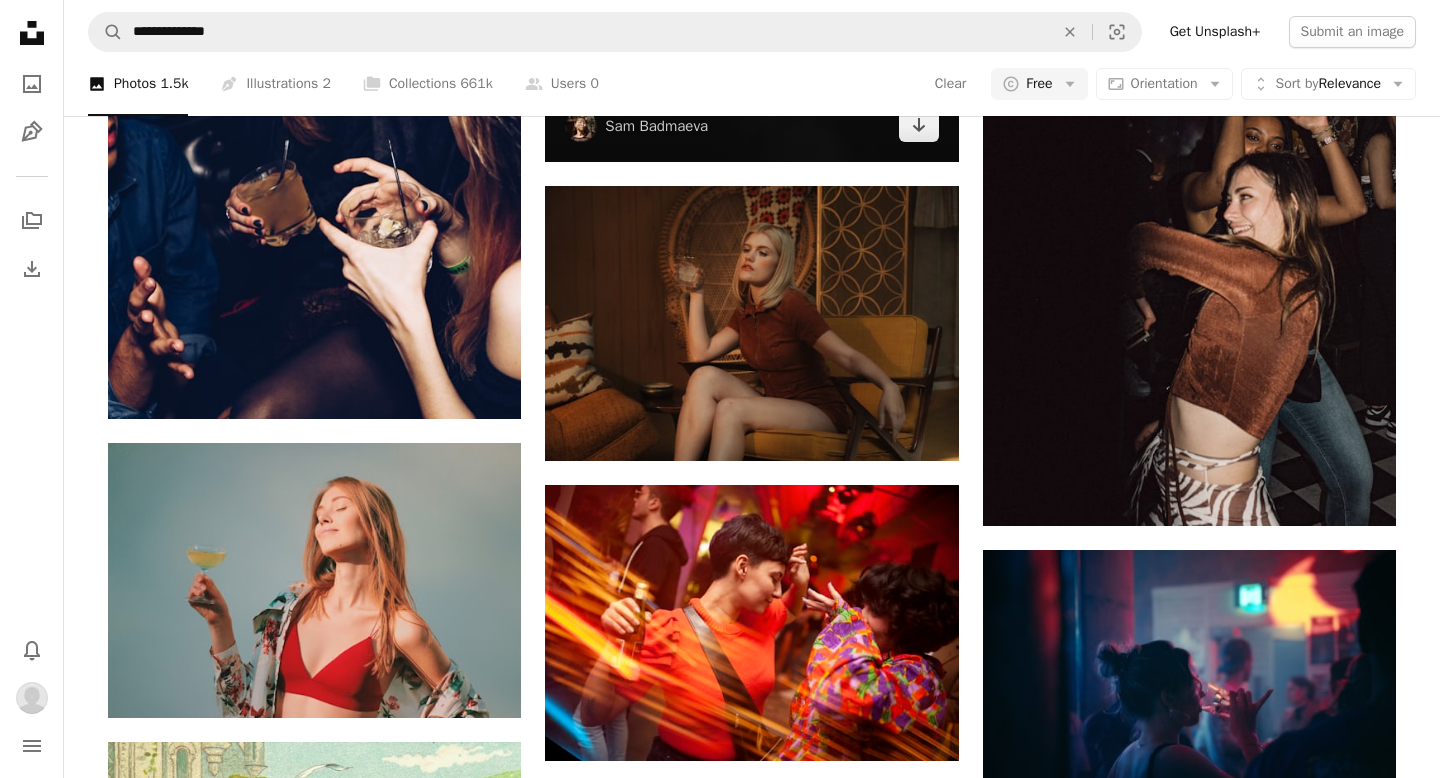 scroll, scrollTop: 1573, scrollLeft: 0, axis: vertical 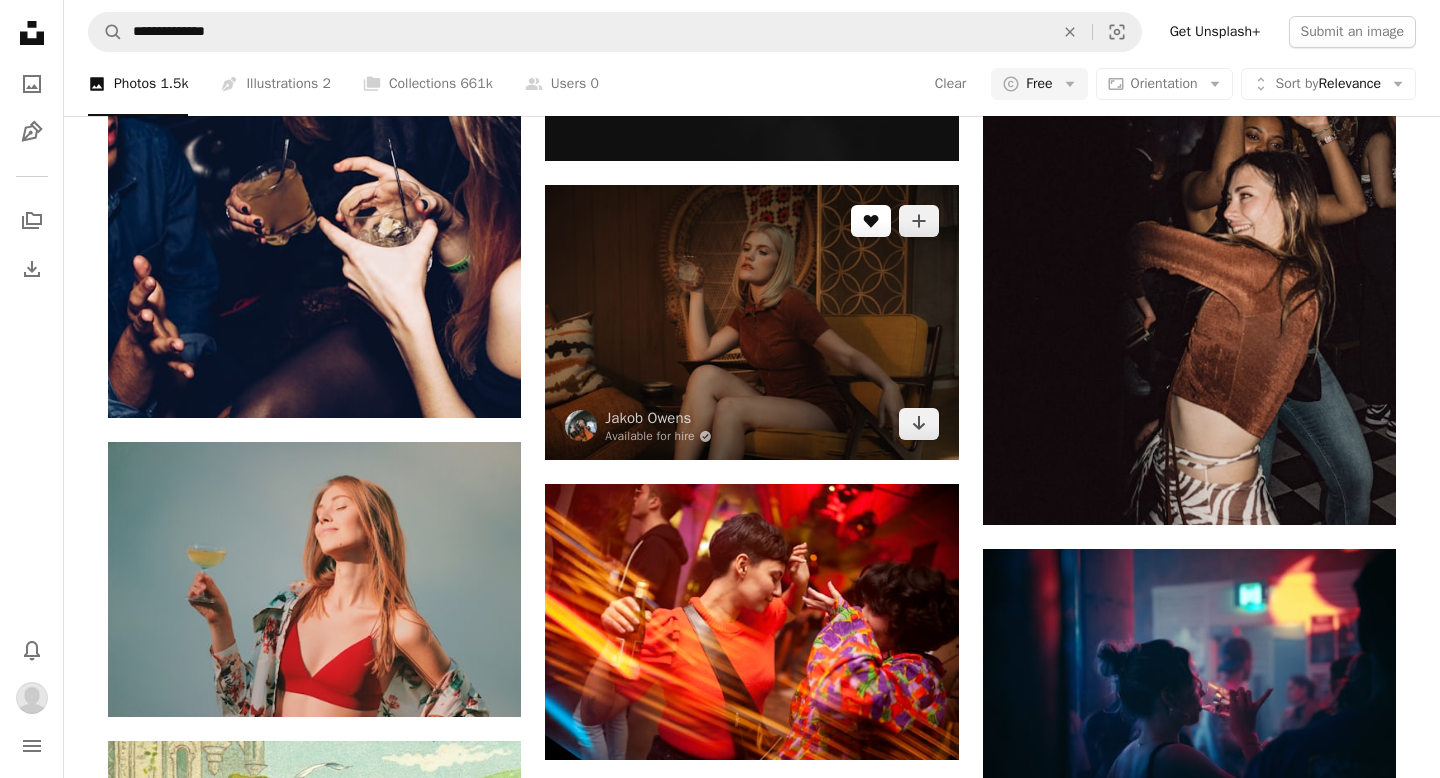 click on "A heart" 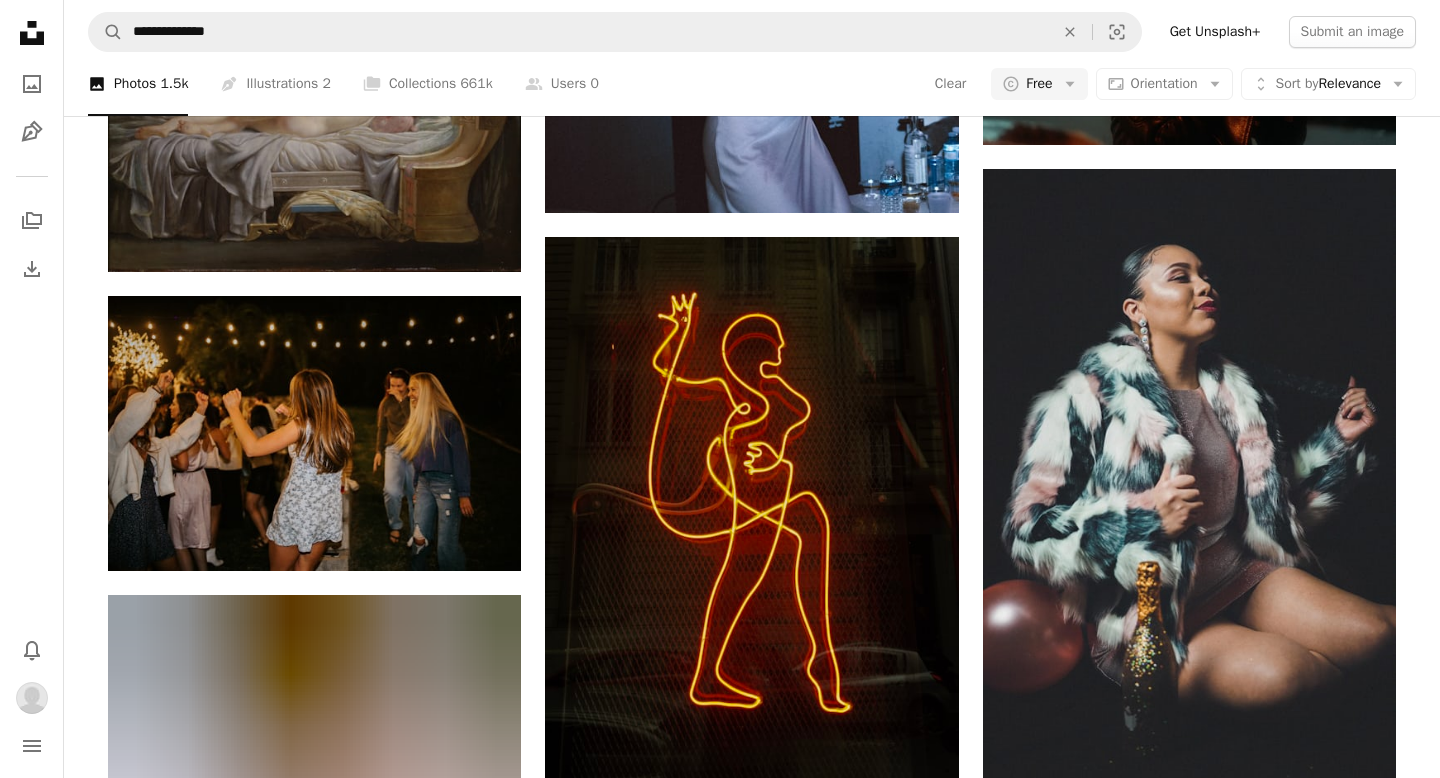 scroll, scrollTop: 4269, scrollLeft: 0, axis: vertical 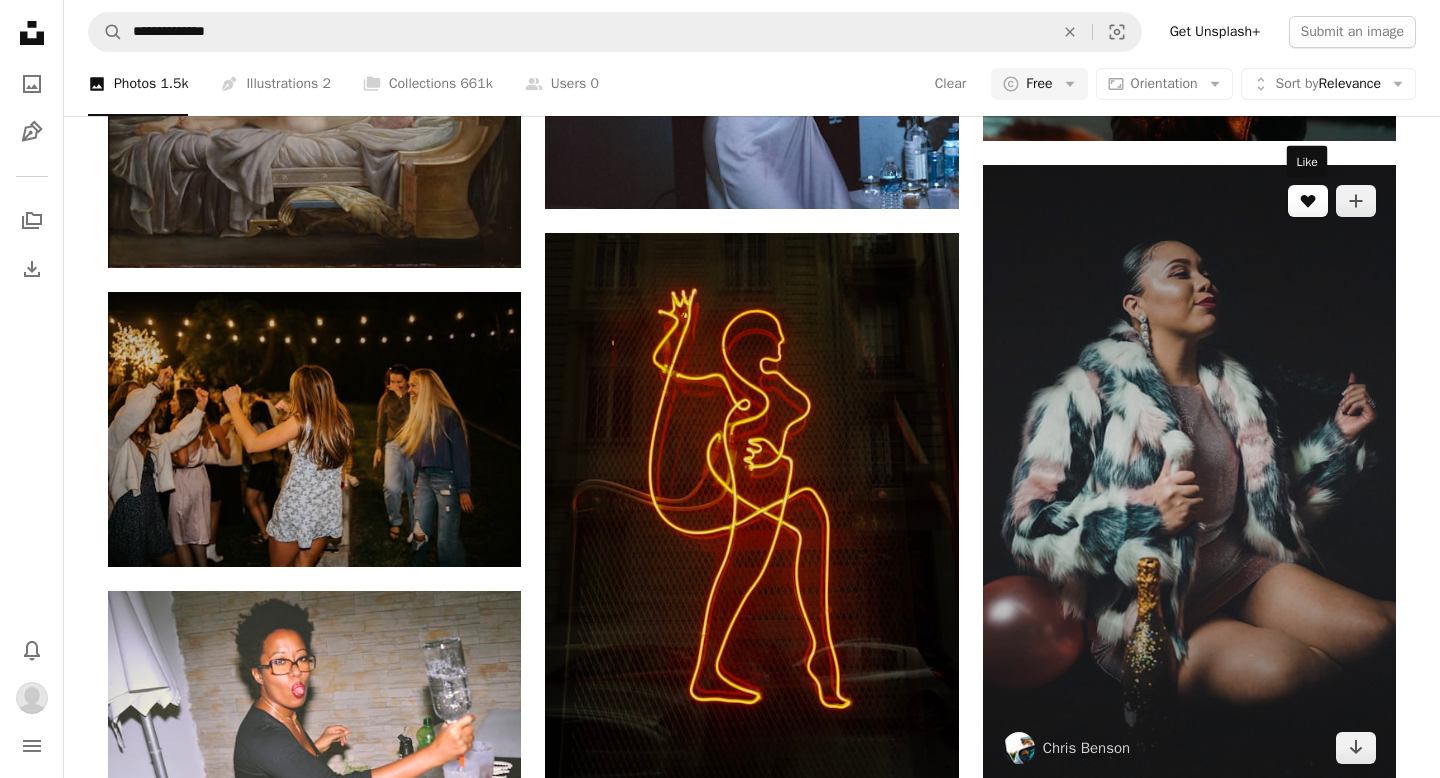 click on "A heart" at bounding box center [1308, 201] 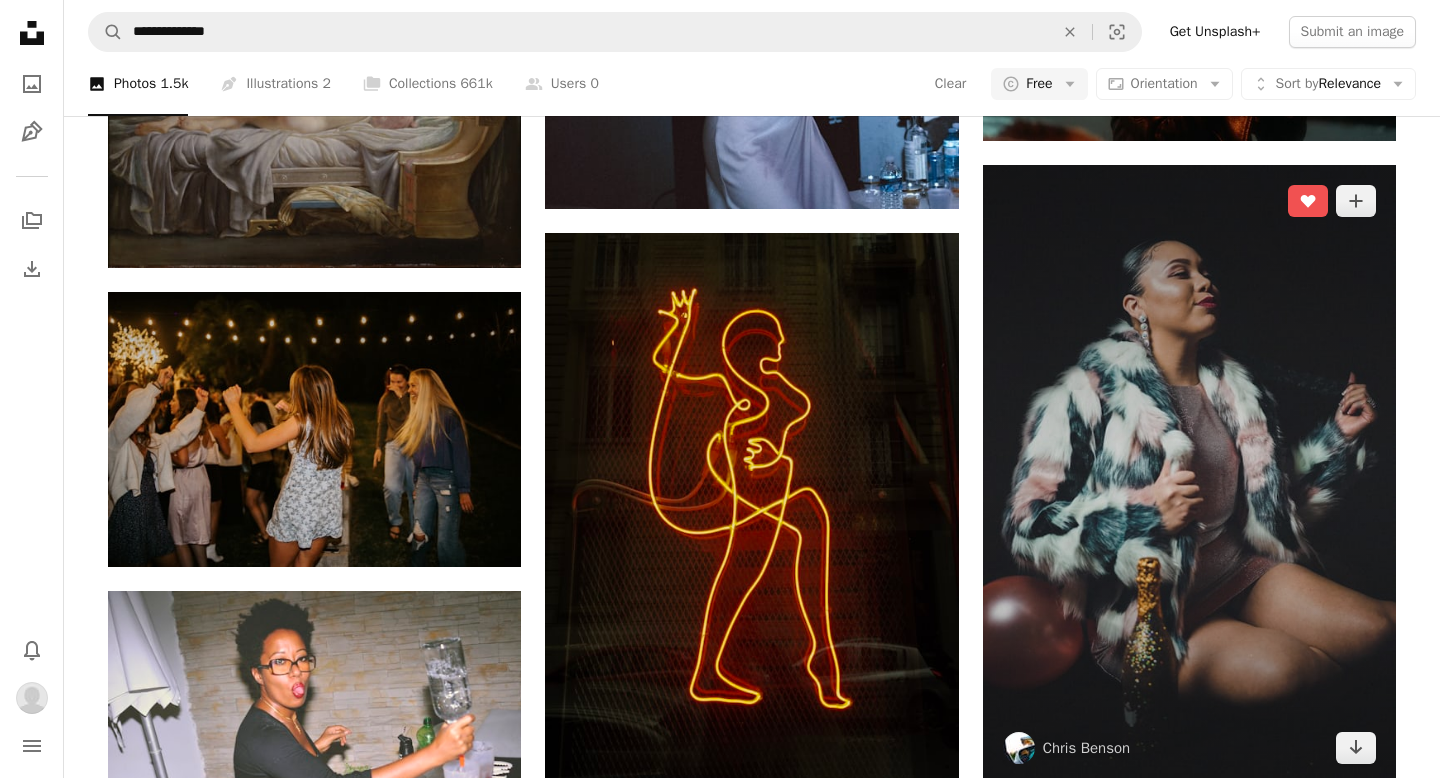 click at bounding box center [1189, 474] 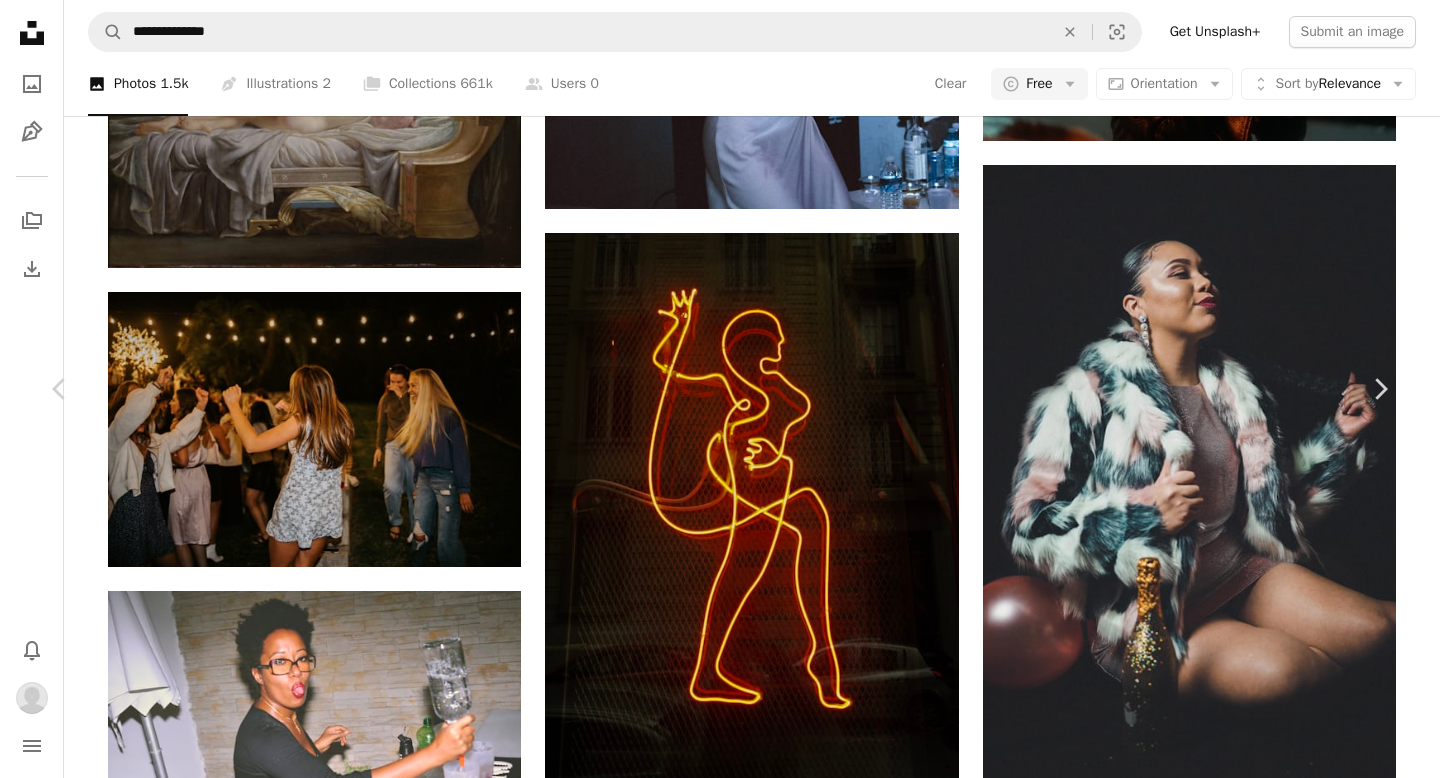 click on "An X shape" at bounding box center [20, 20] 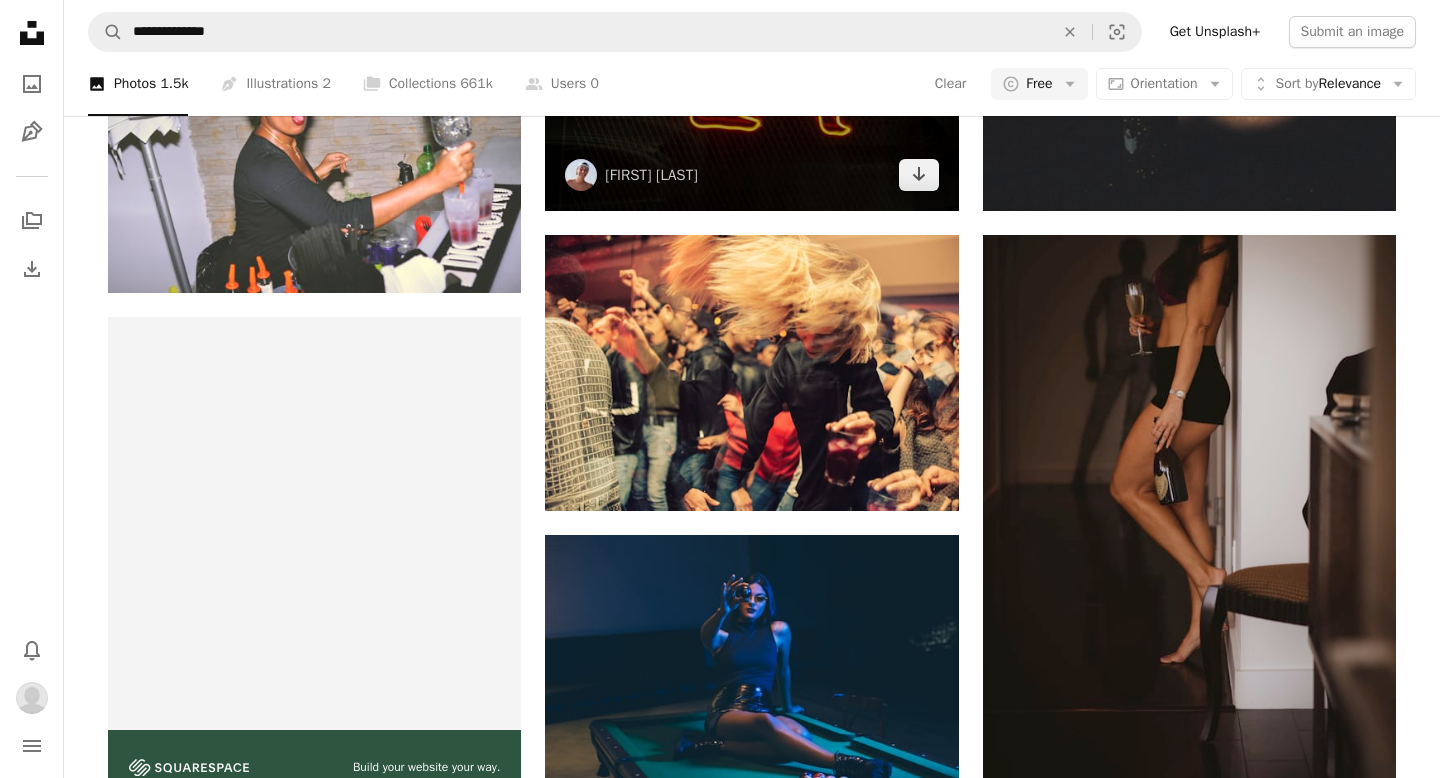 scroll, scrollTop: 4837, scrollLeft: 0, axis: vertical 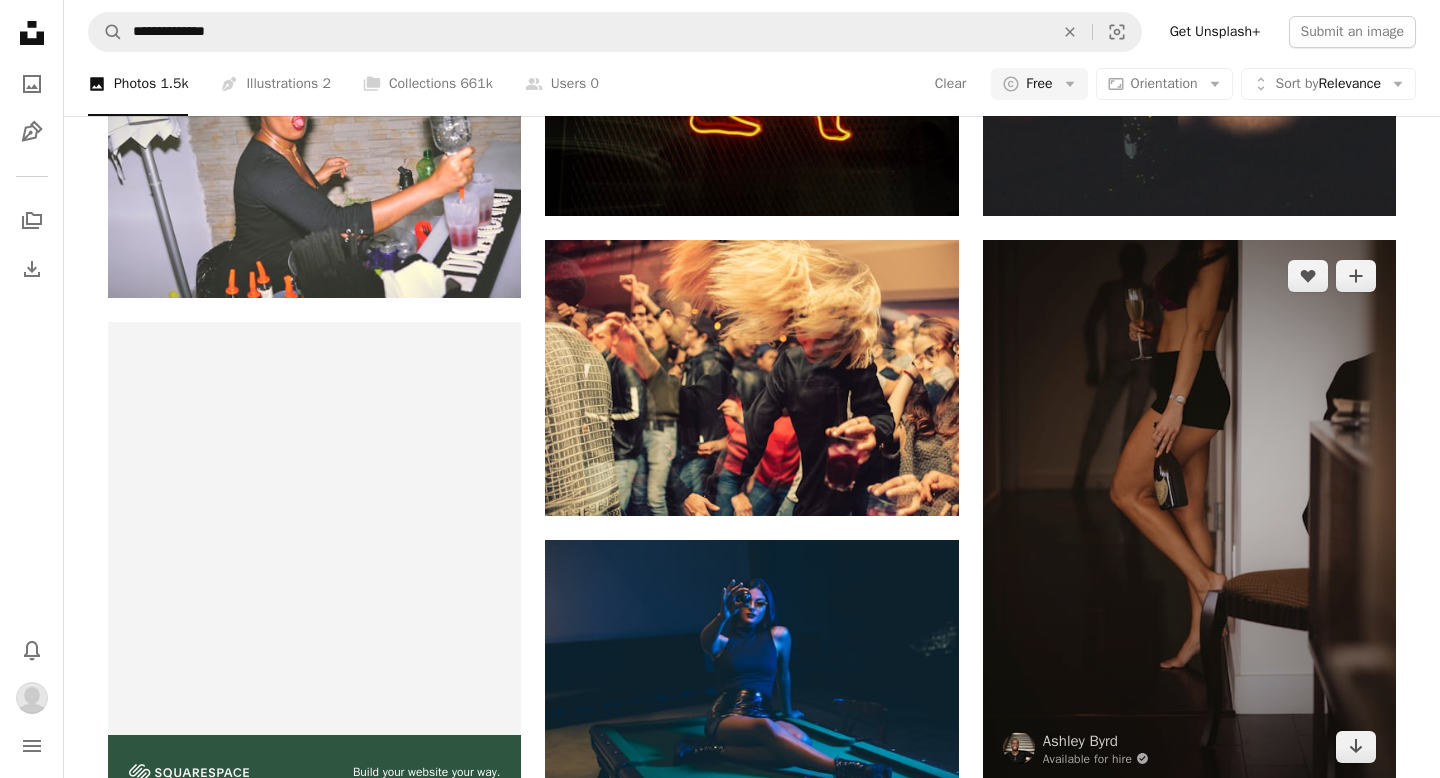 click at bounding box center [1189, 511] 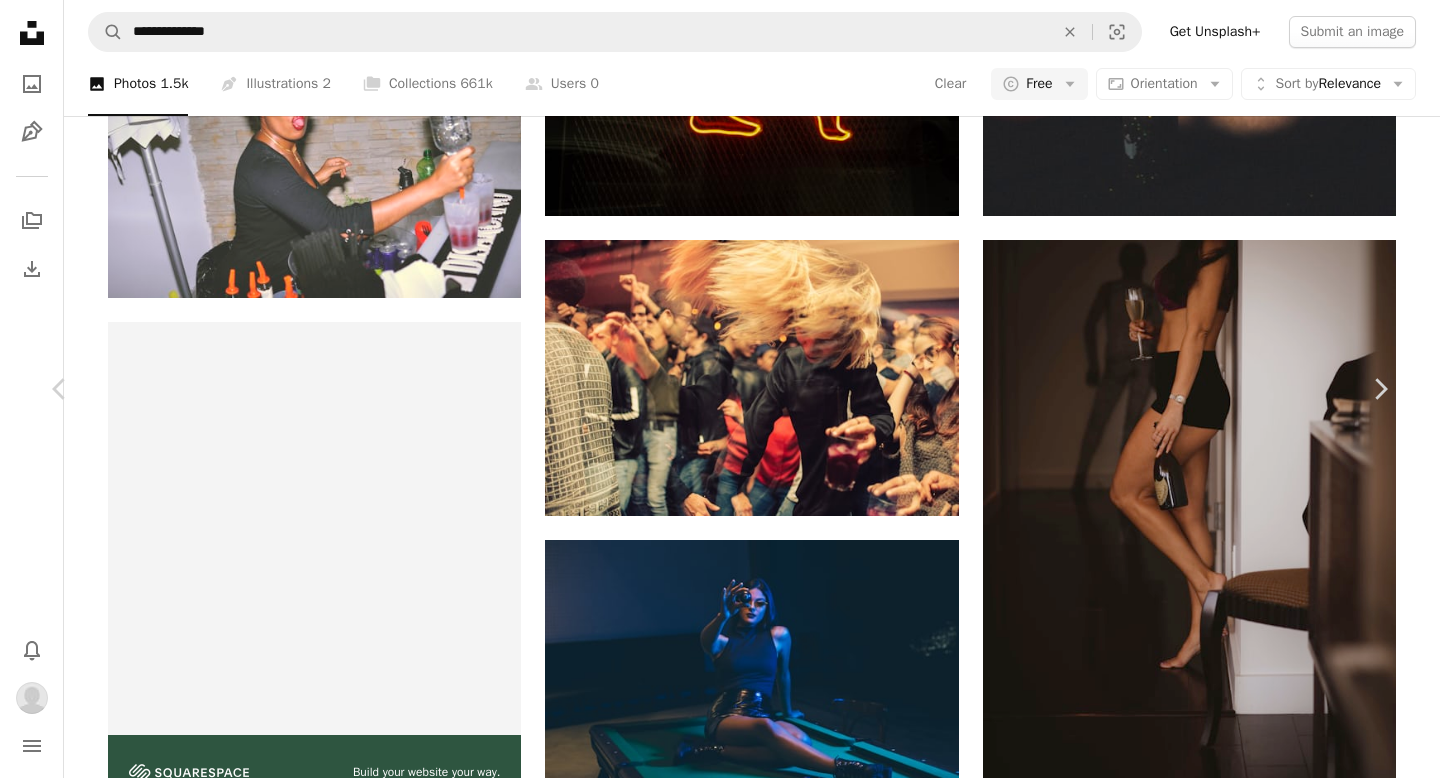 click on "An X shape" at bounding box center (20, 20) 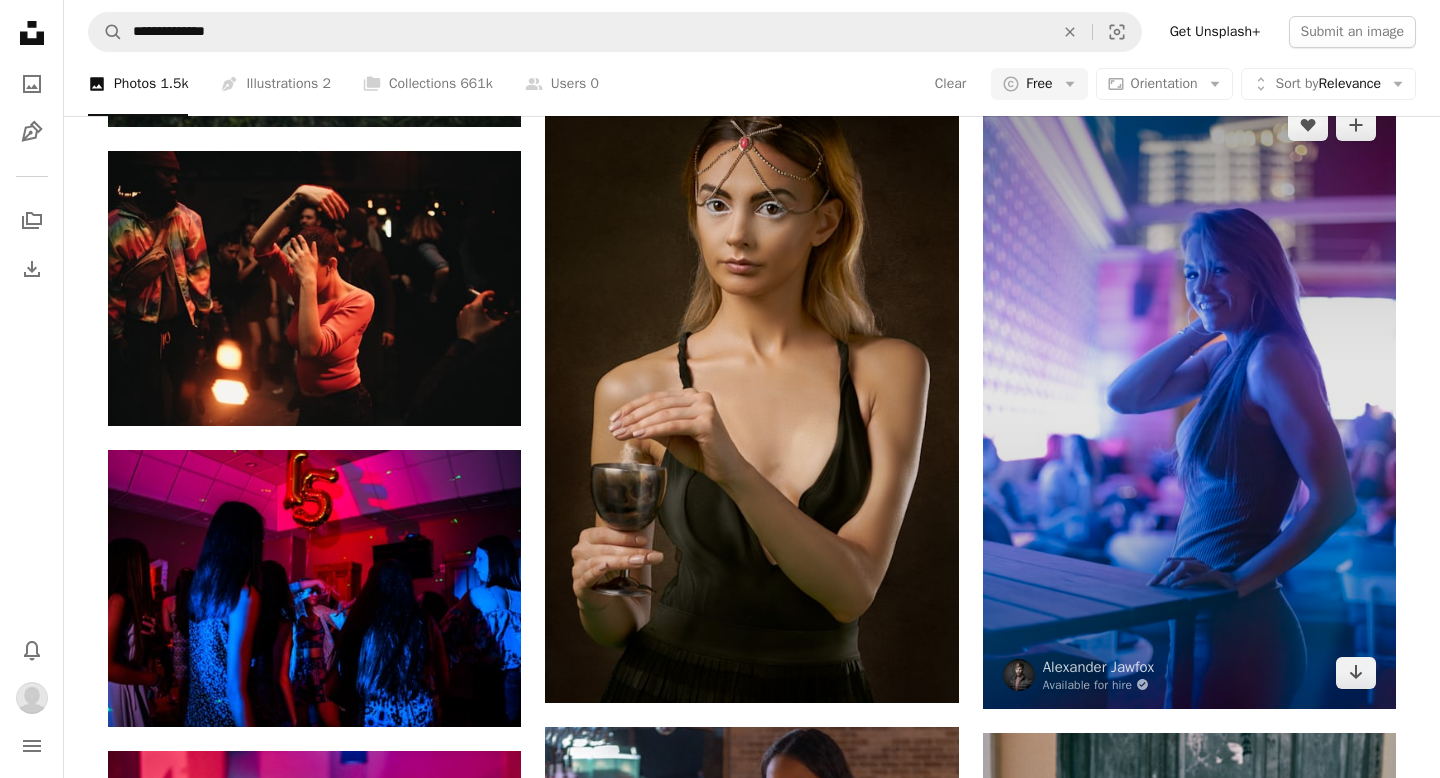 scroll, scrollTop: 7026, scrollLeft: 0, axis: vertical 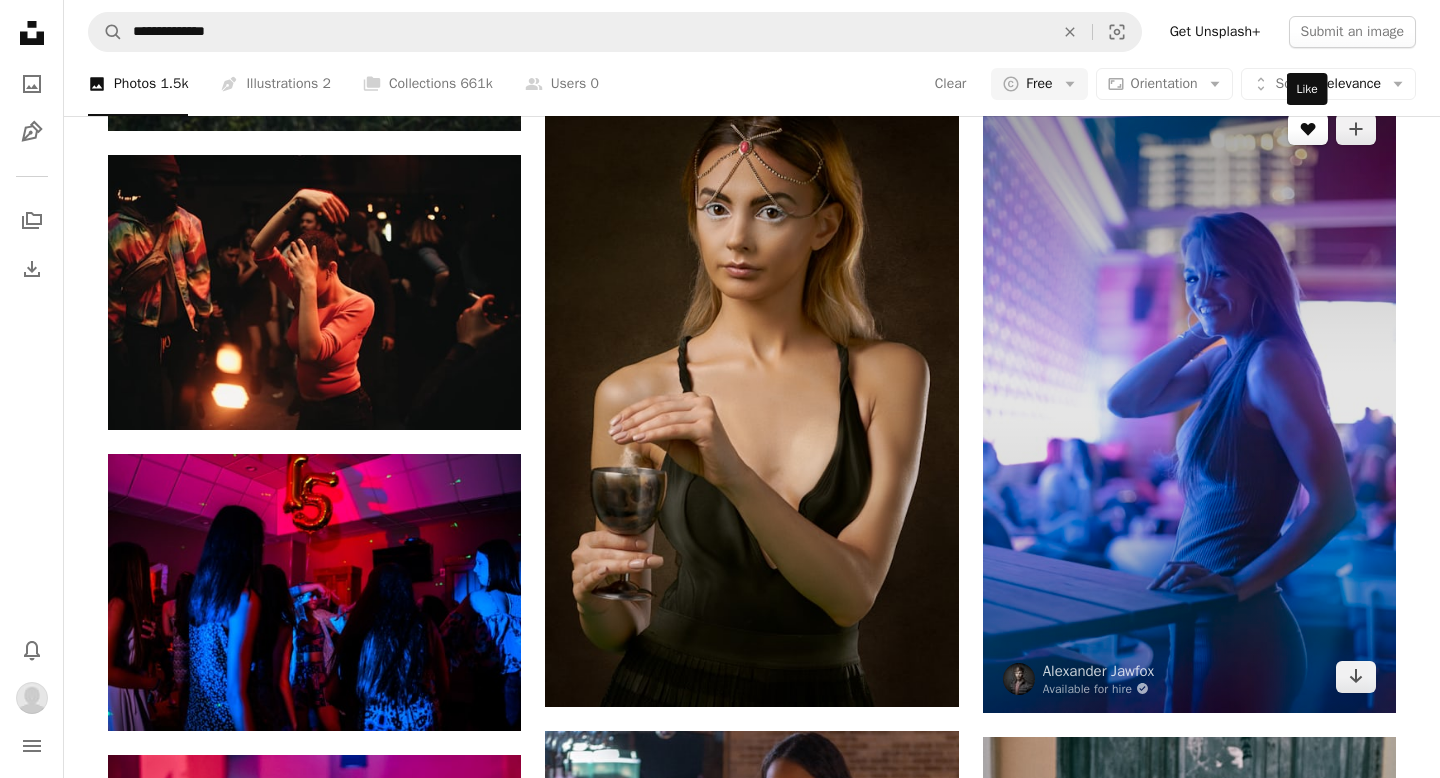 click on "A heart" at bounding box center (1308, 129) 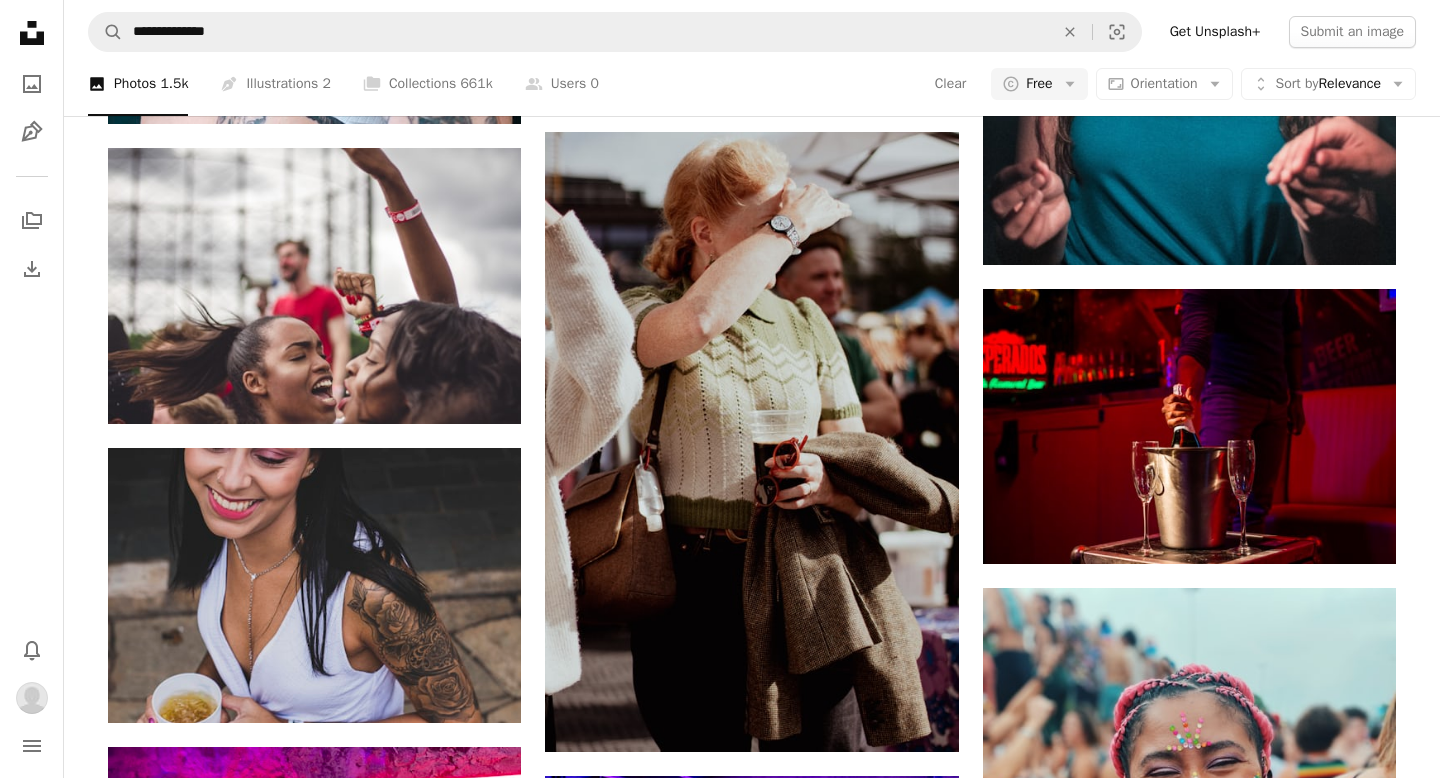 scroll, scrollTop: 13186, scrollLeft: 0, axis: vertical 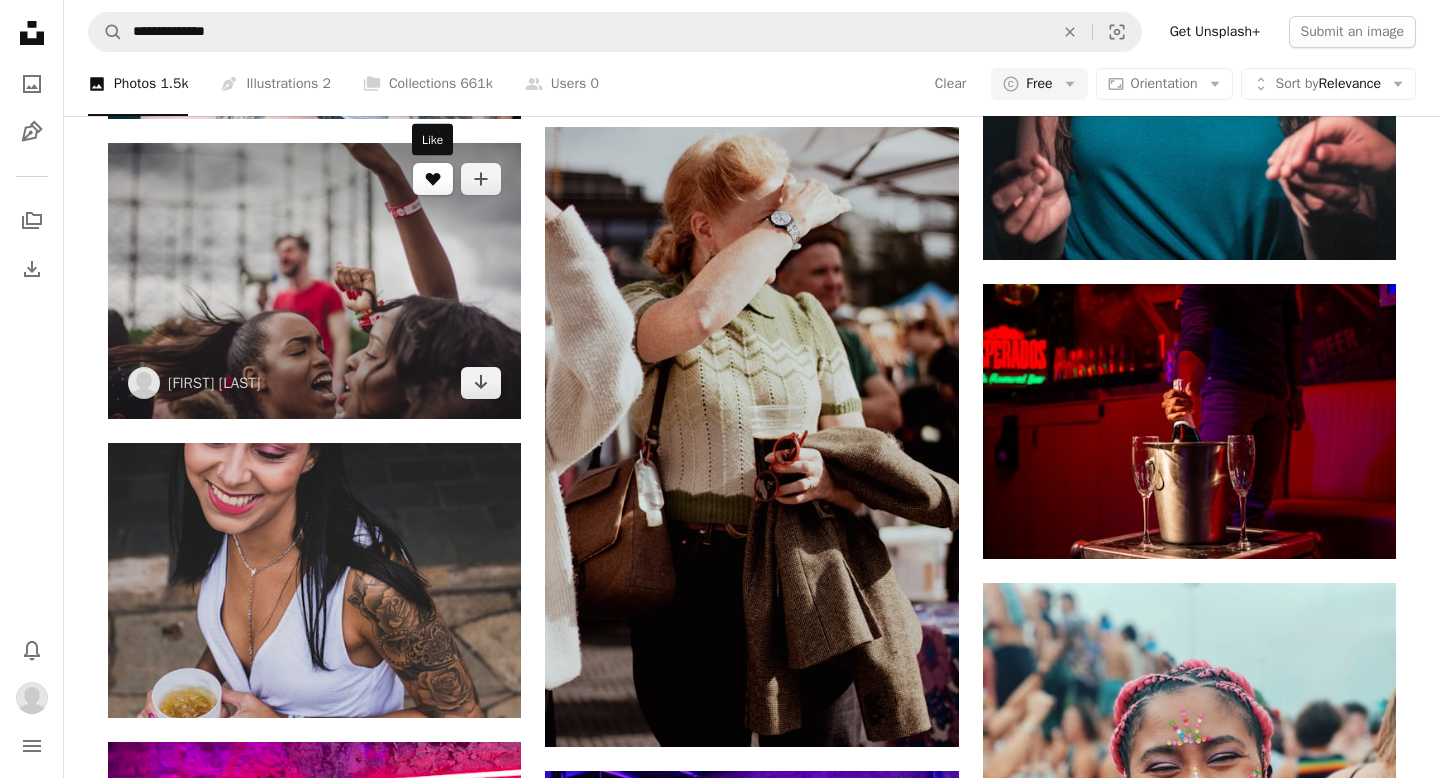 click on "A heart" at bounding box center [433, 179] 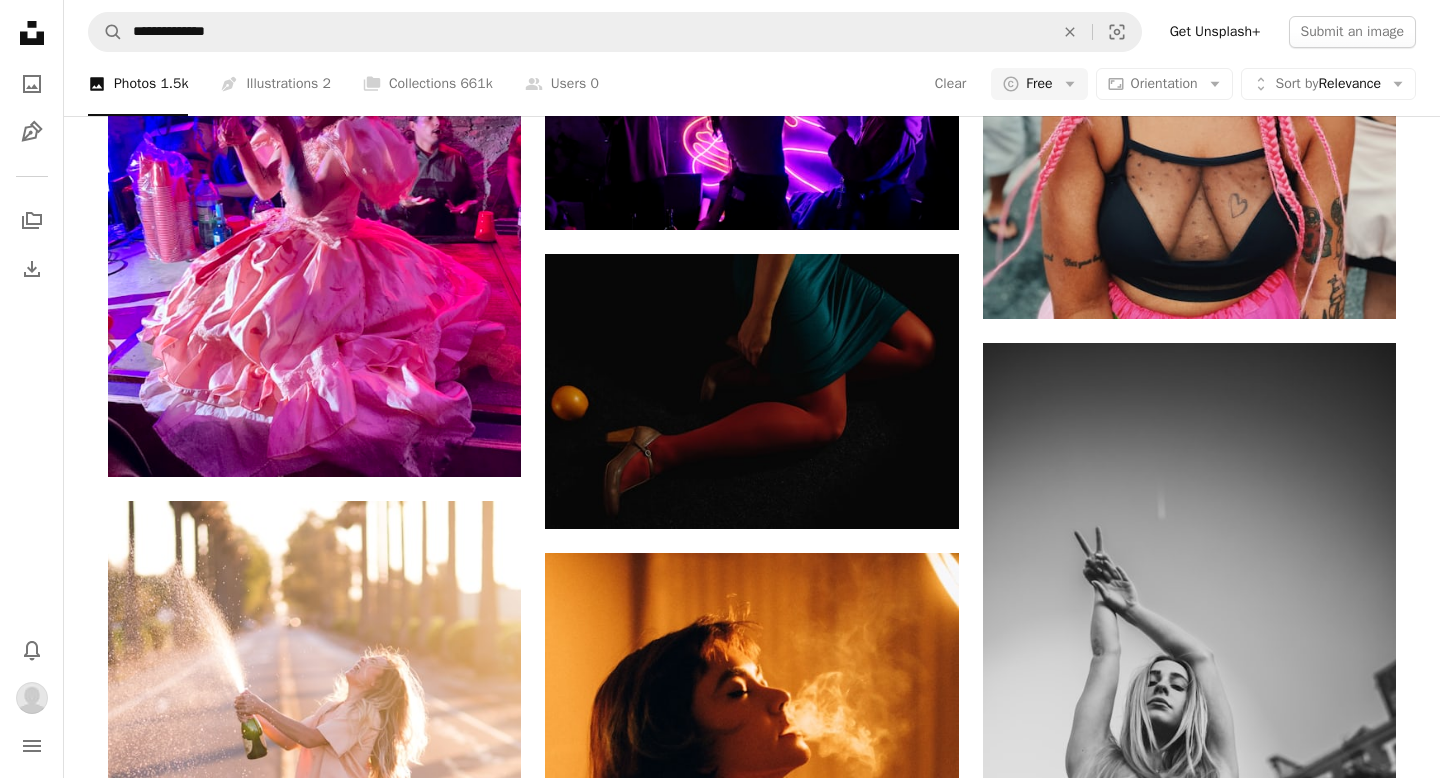 scroll, scrollTop: 14005, scrollLeft: 0, axis: vertical 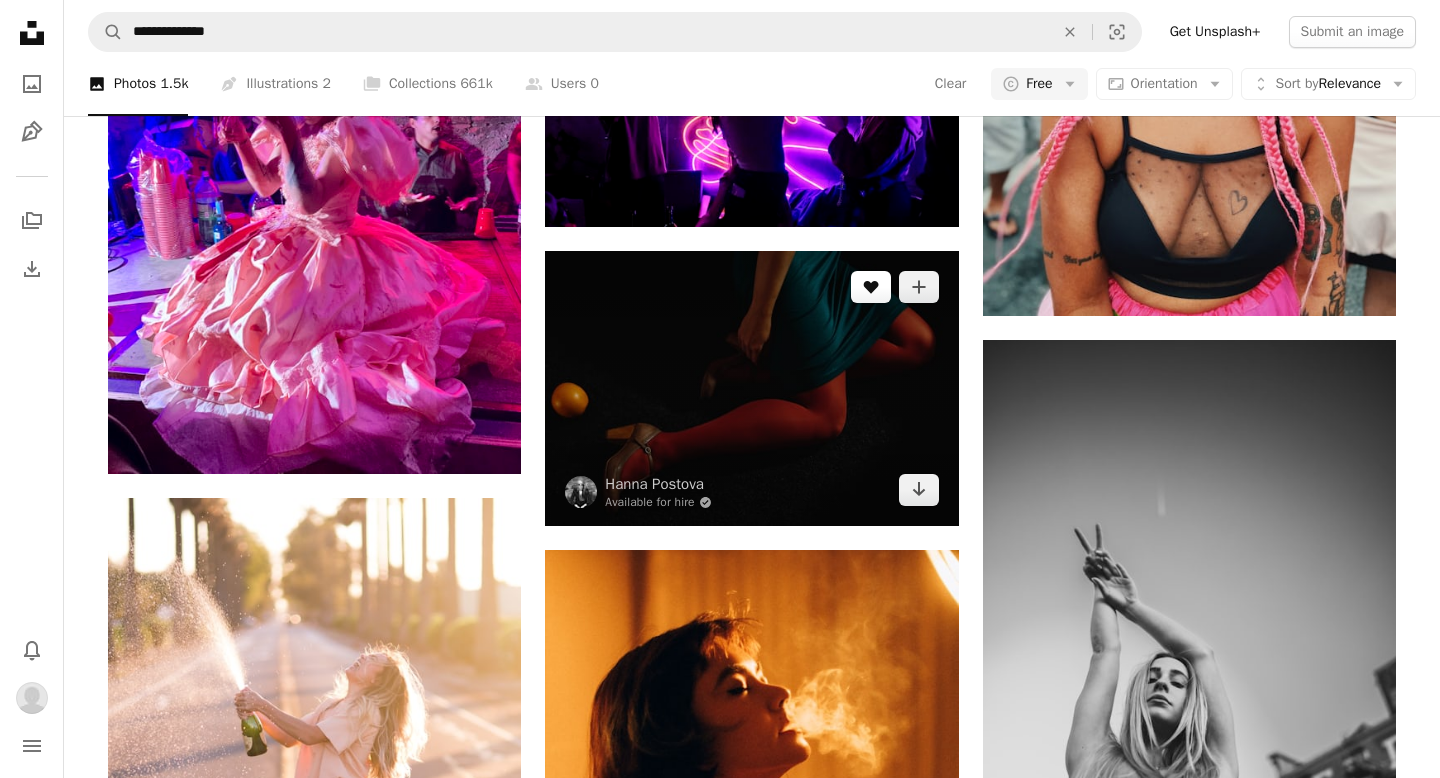 click 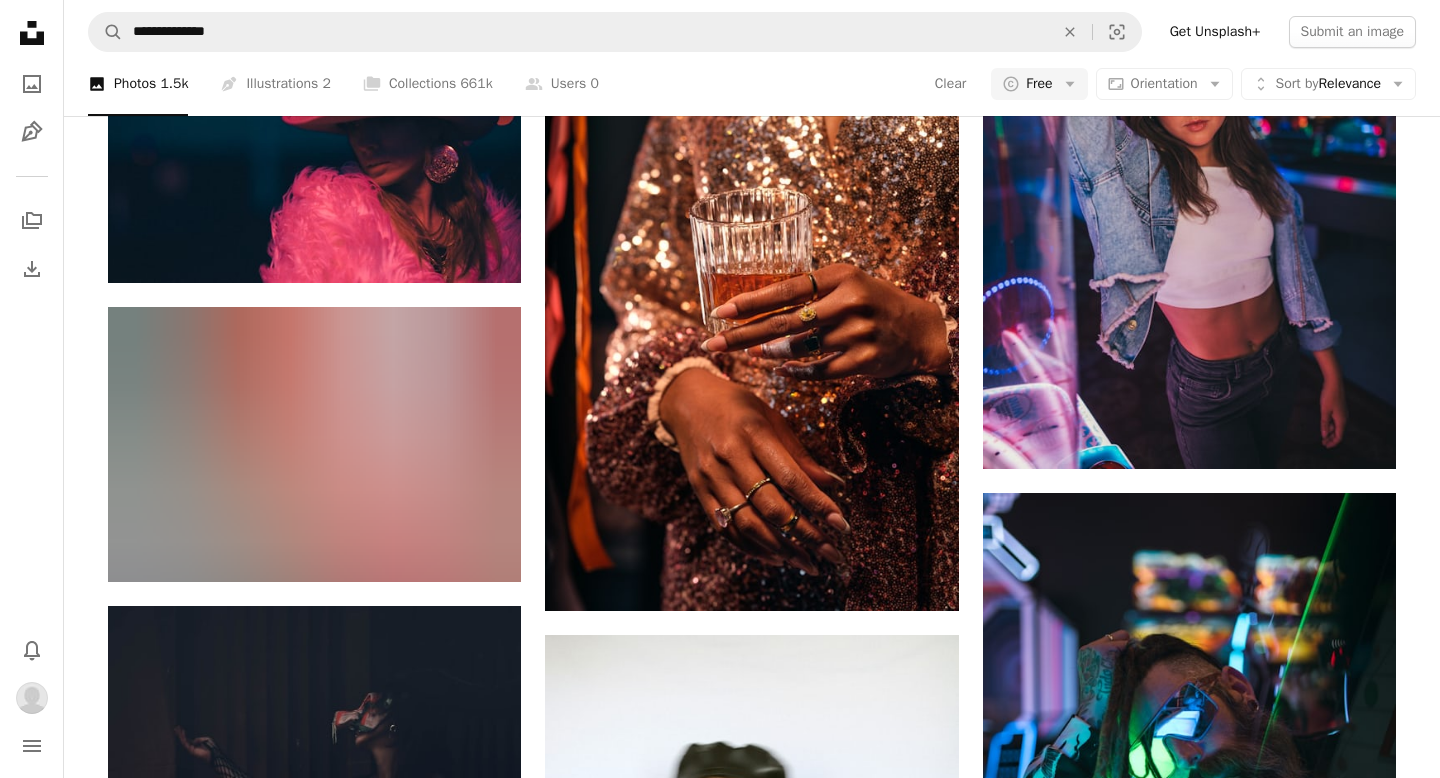 scroll, scrollTop: 15039, scrollLeft: 0, axis: vertical 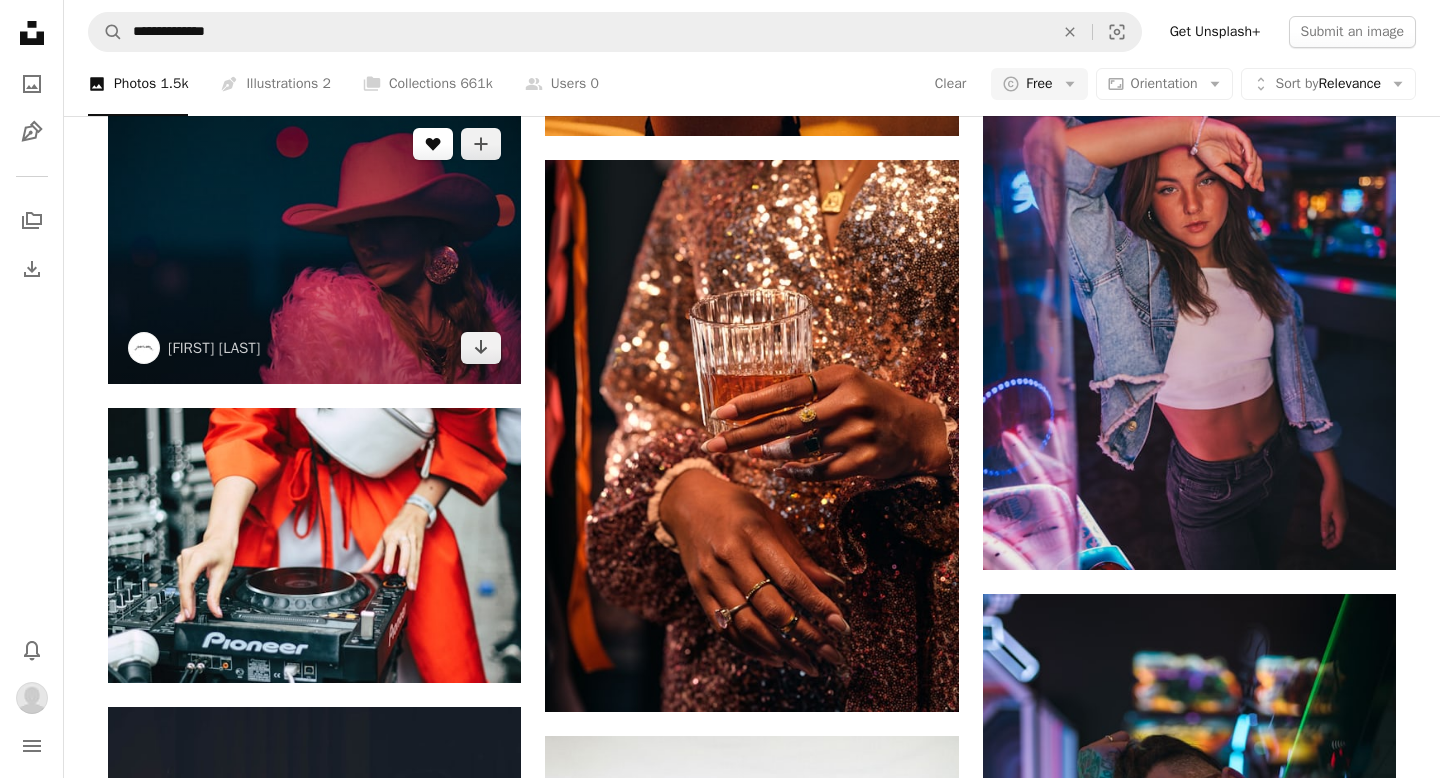 click on "A heart" at bounding box center [433, 144] 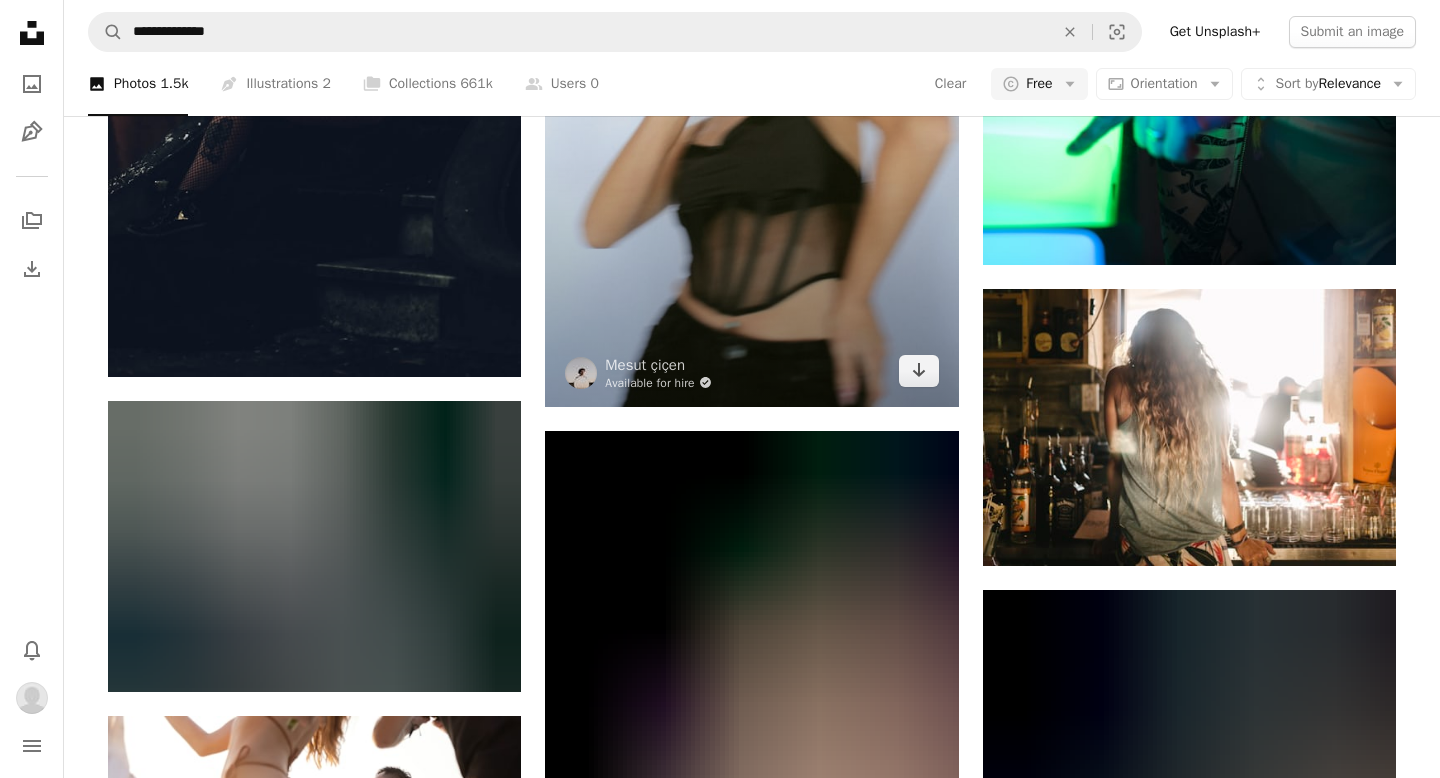 scroll, scrollTop: 15973, scrollLeft: 0, axis: vertical 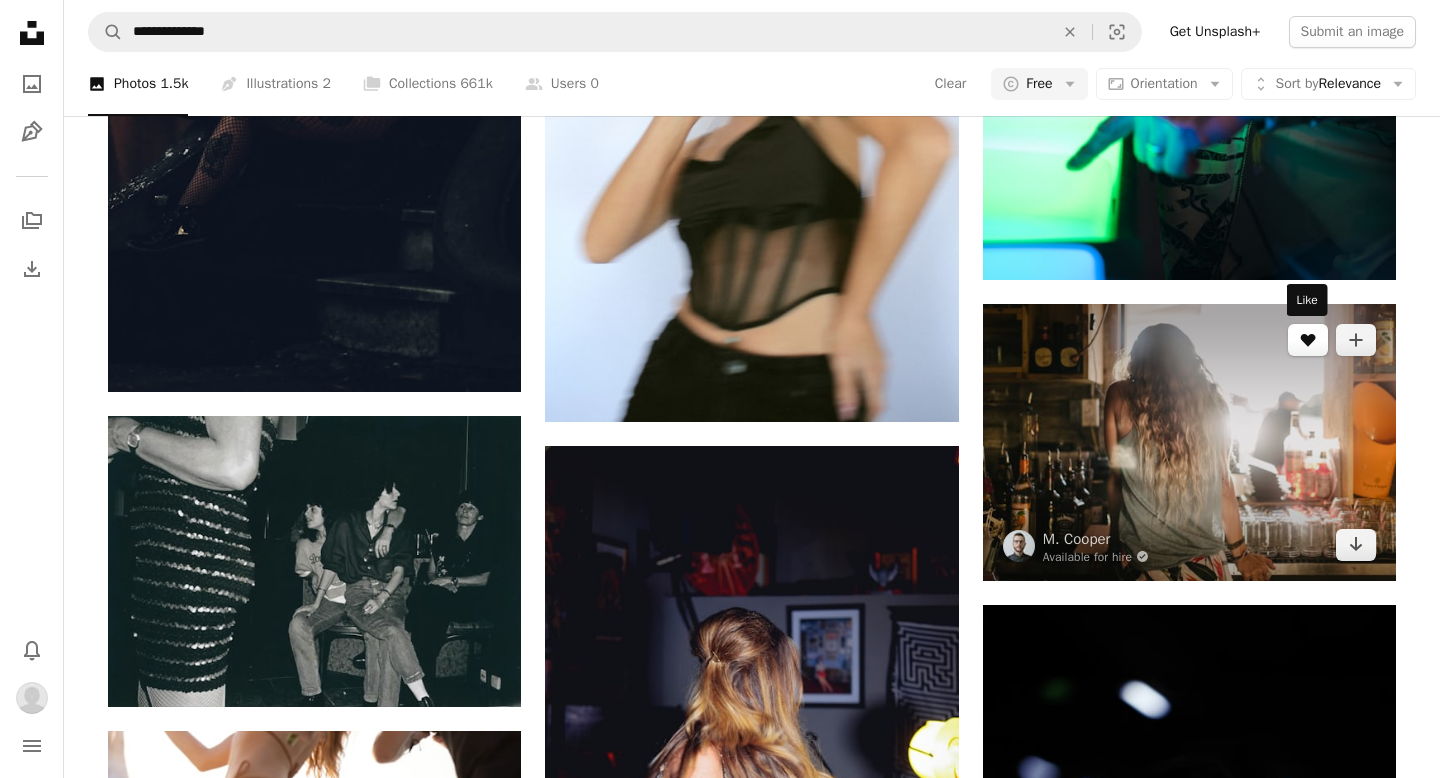 click 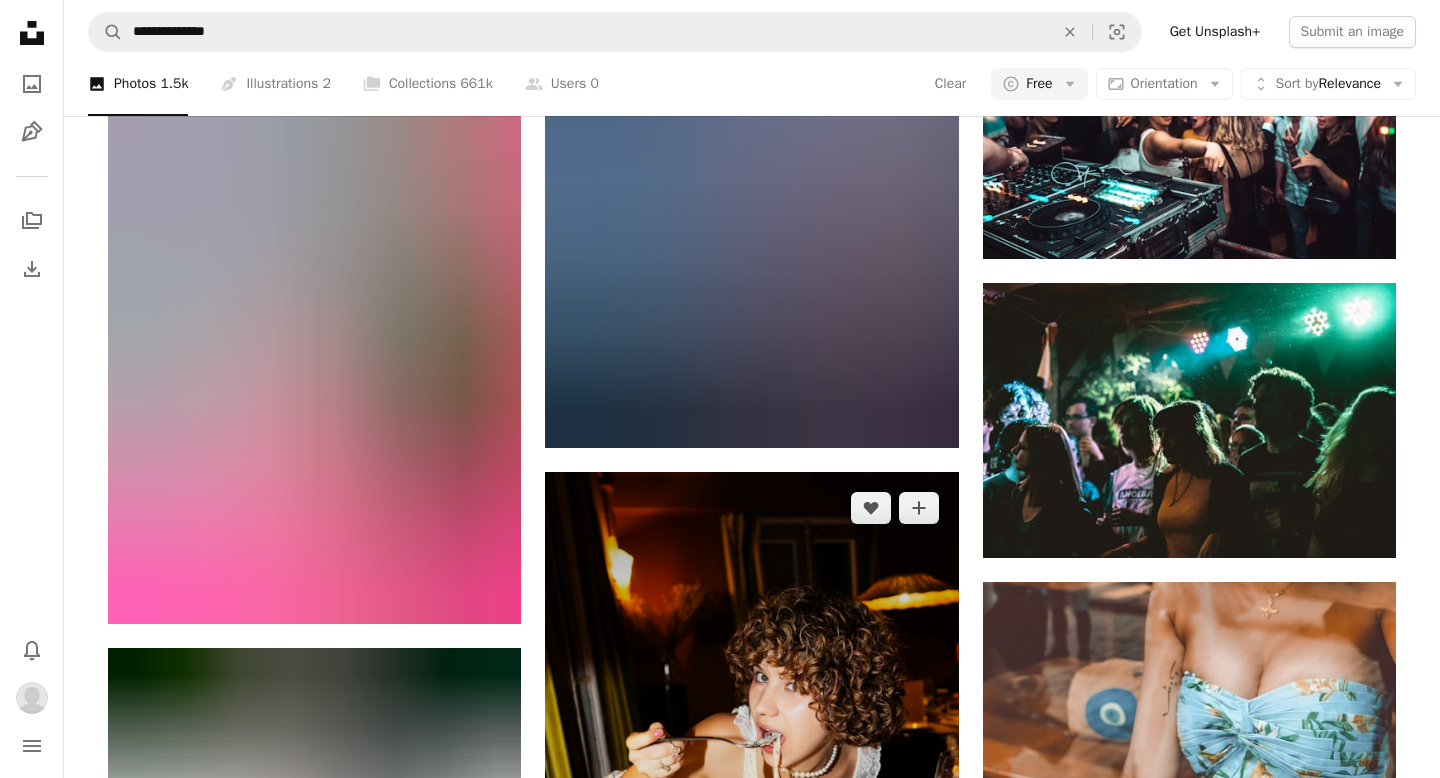 scroll, scrollTop: 17886, scrollLeft: 0, axis: vertical 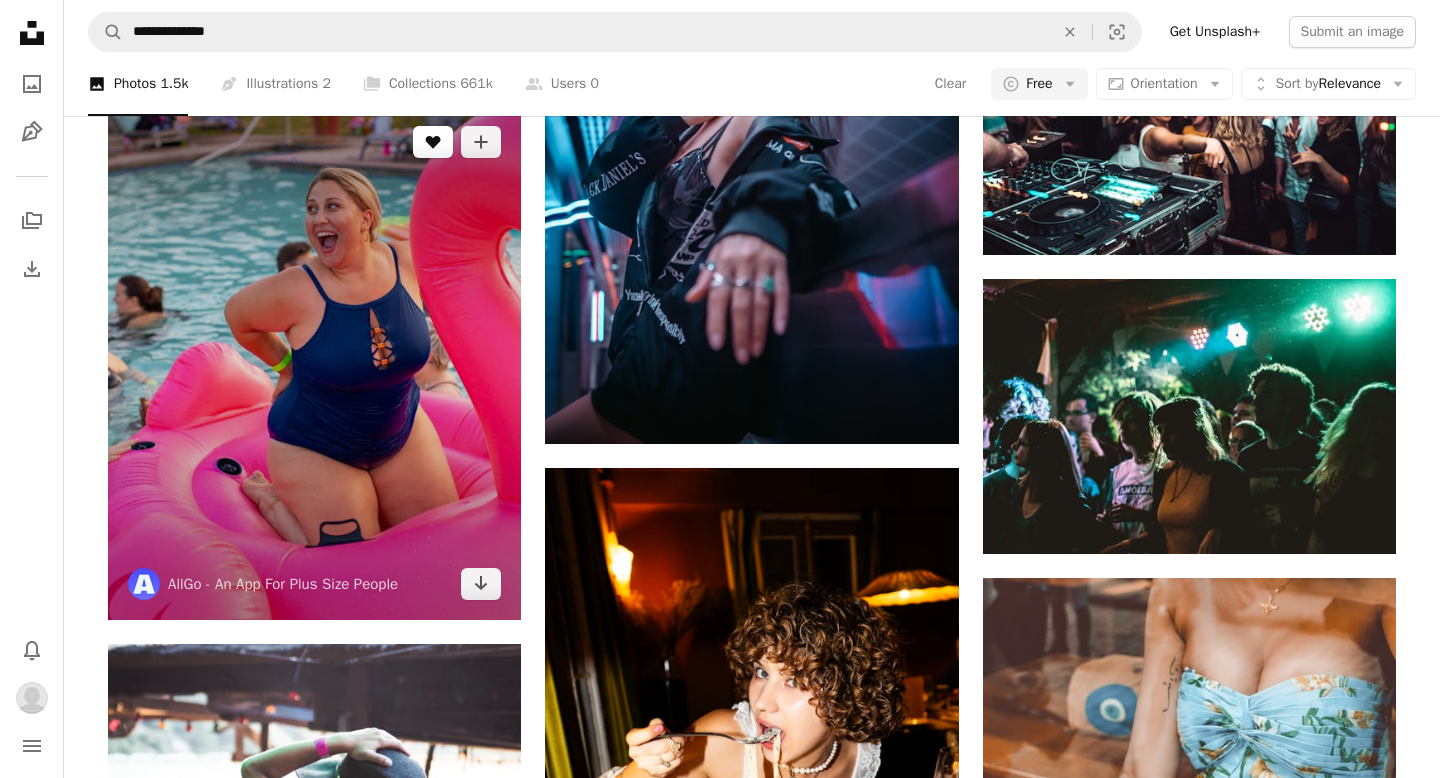 click on "A heart" 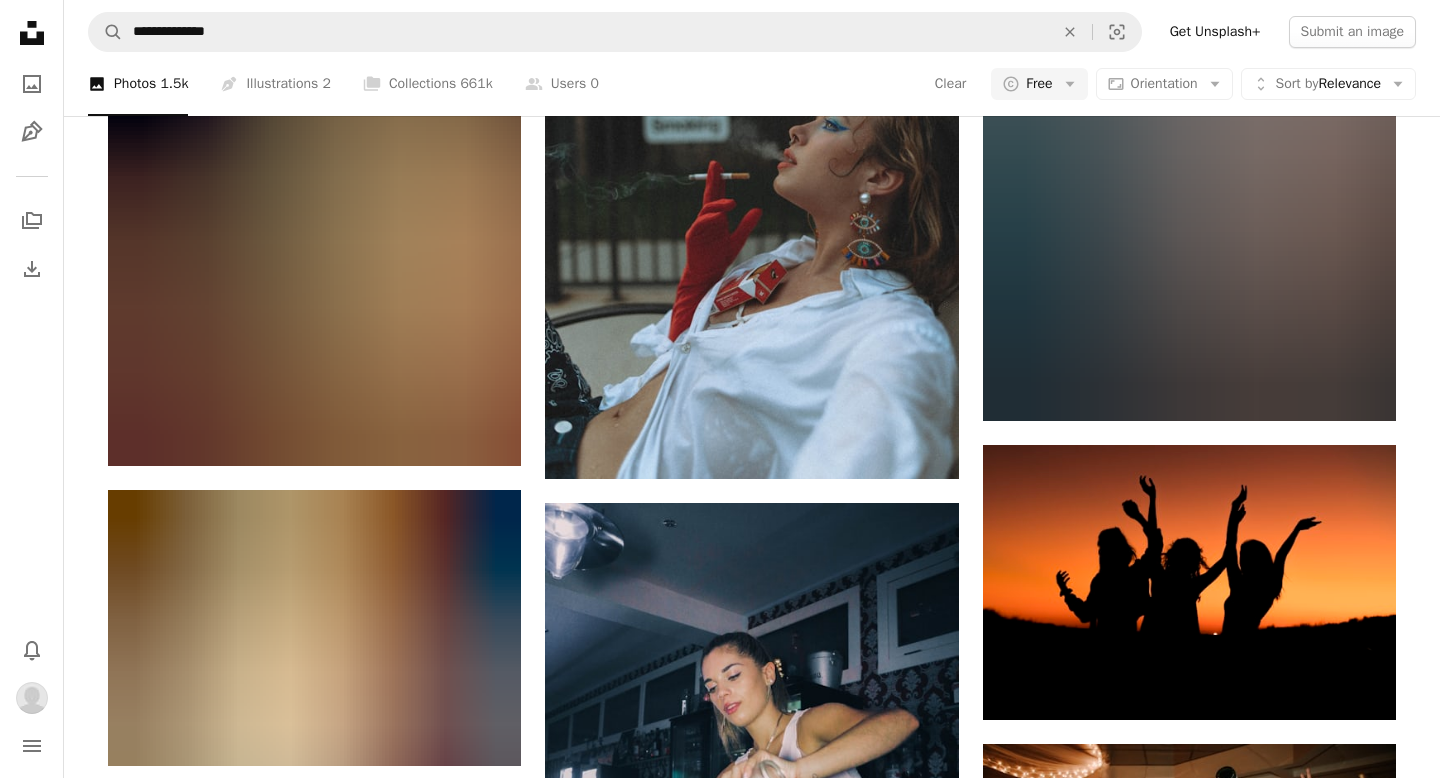 scroll, scrollTop: 23116, scrollLeft: 0, axis: vertical 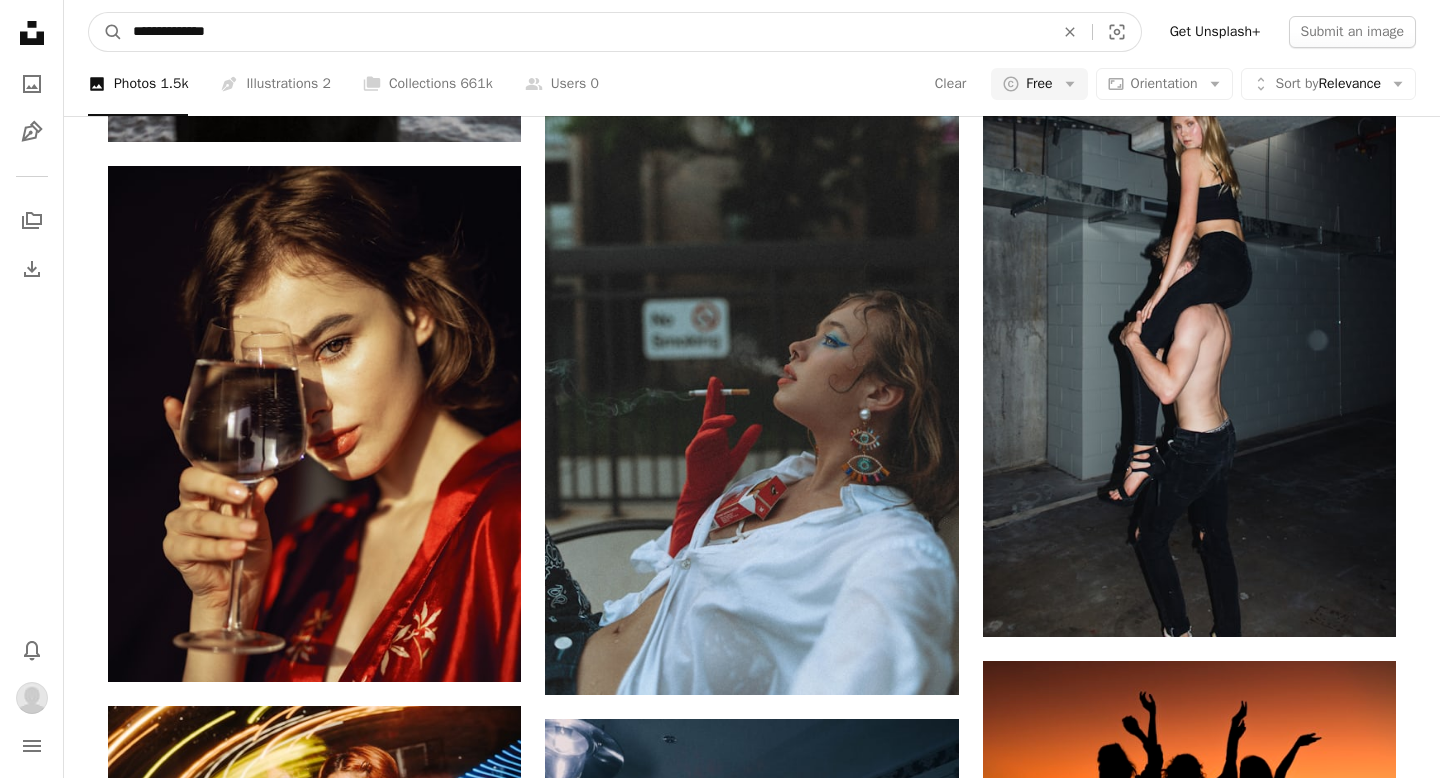 click on "**********" at bounding box center [585, 32] 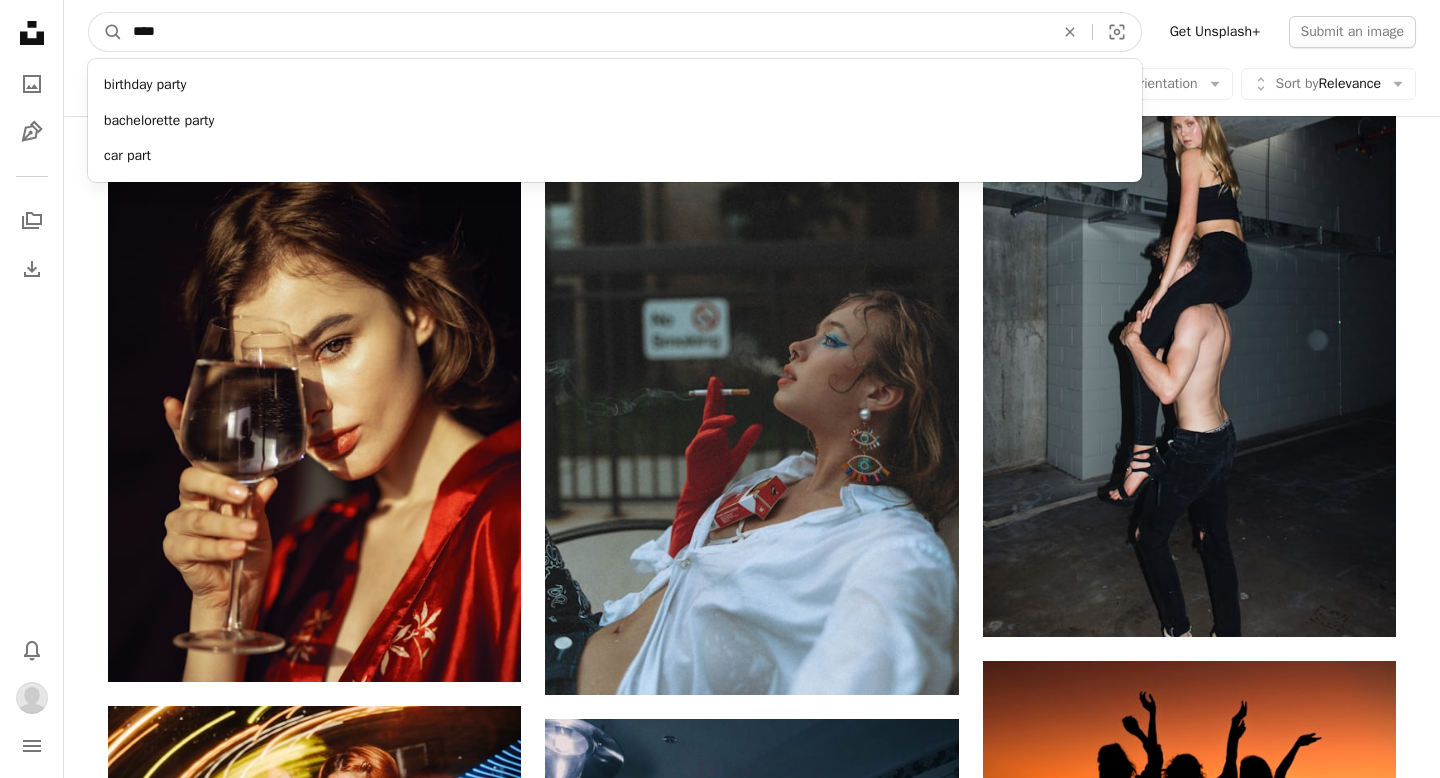 type on "*****" 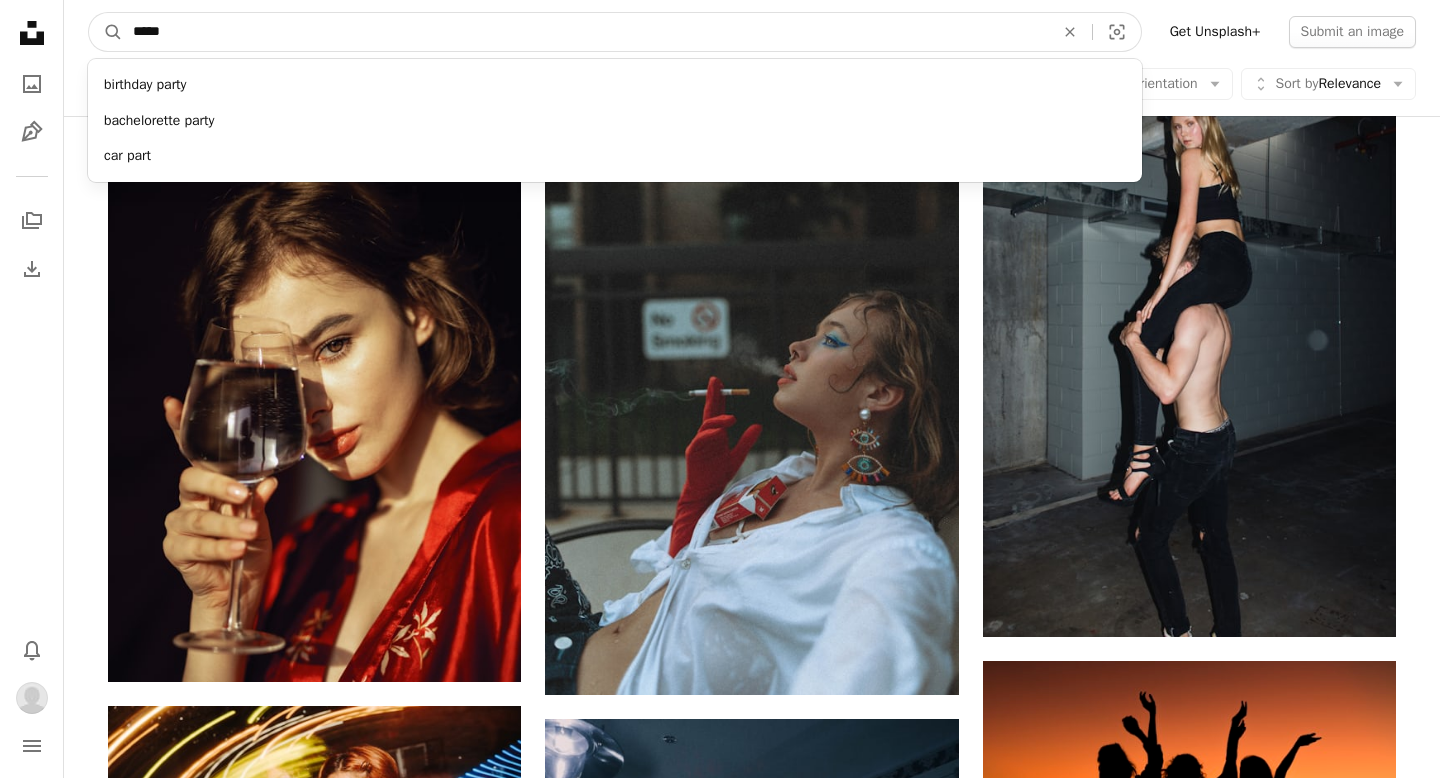 click on "A magnifying glass" at bounding box center (106, 32) 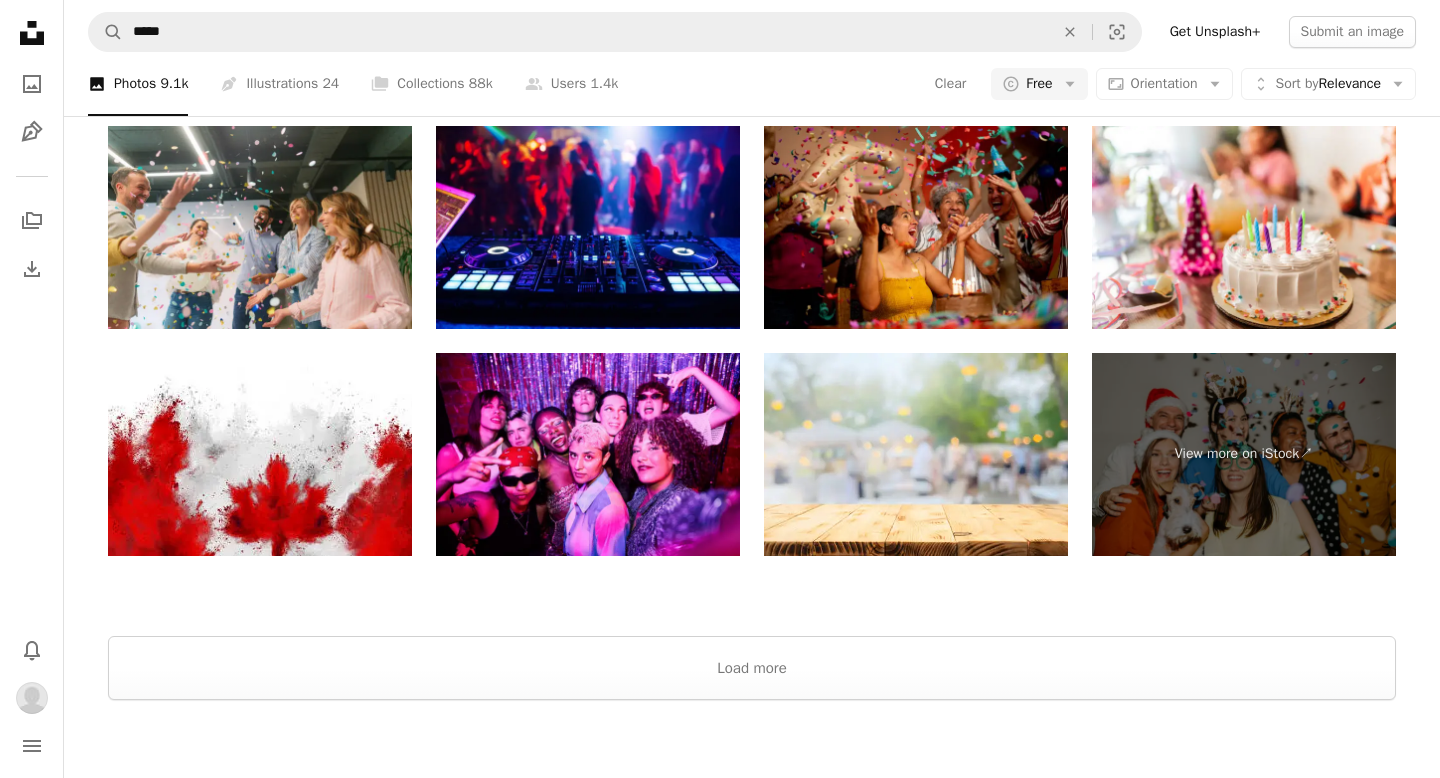 scroll, scrollTop: 3329, scrollLeft: 0, axis: vertical 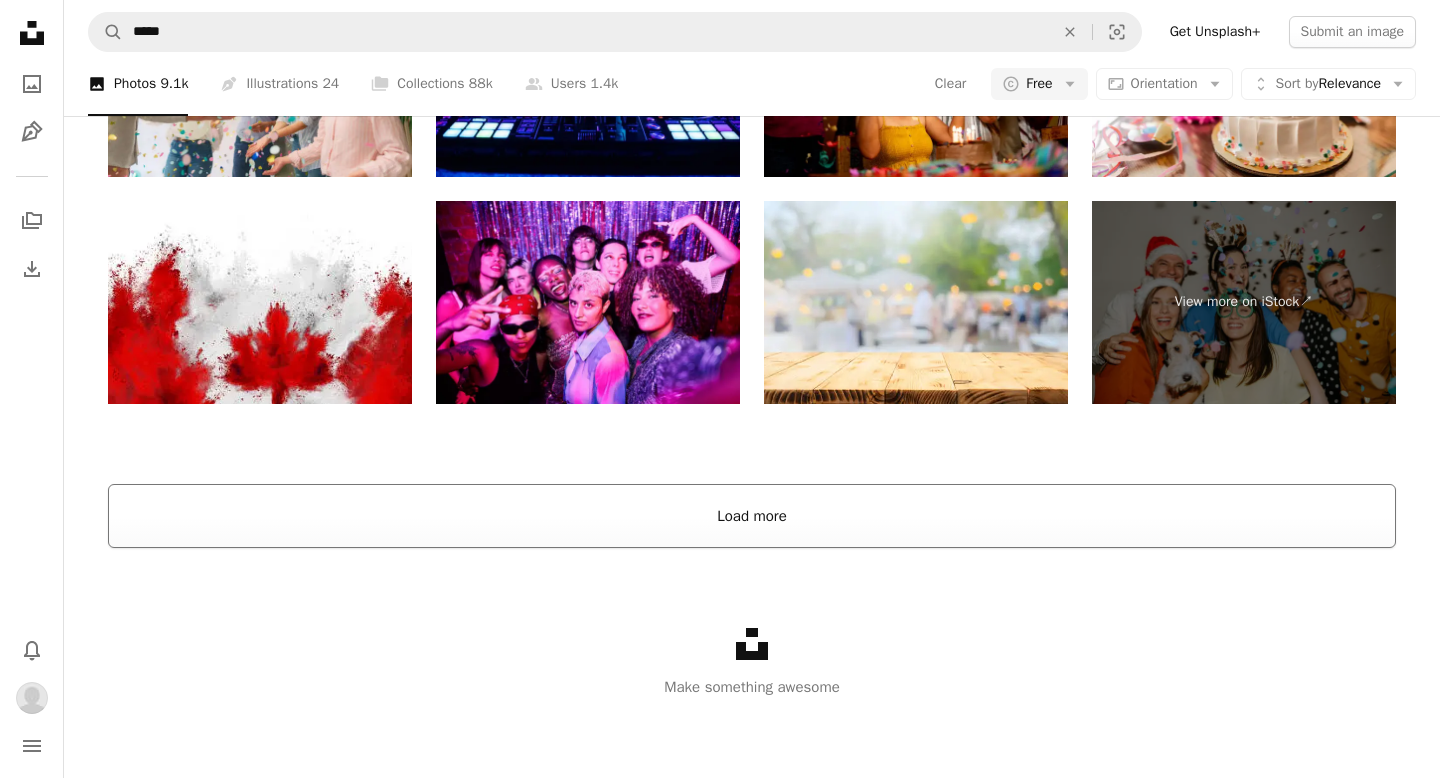 click on "Load more" at bounding box center (752, 516) 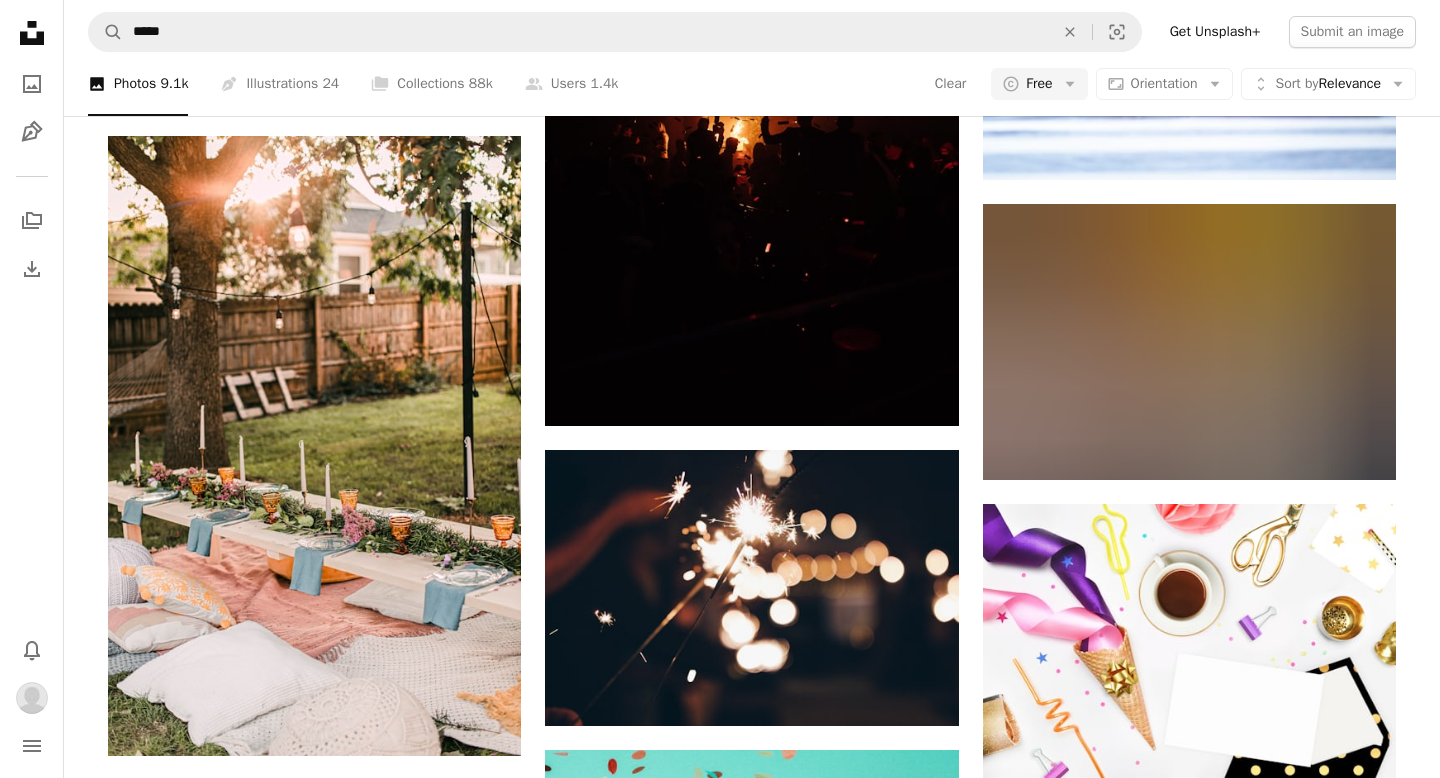scroll, scrollTop: 18365, scrollLeft: 0, axis: vertical 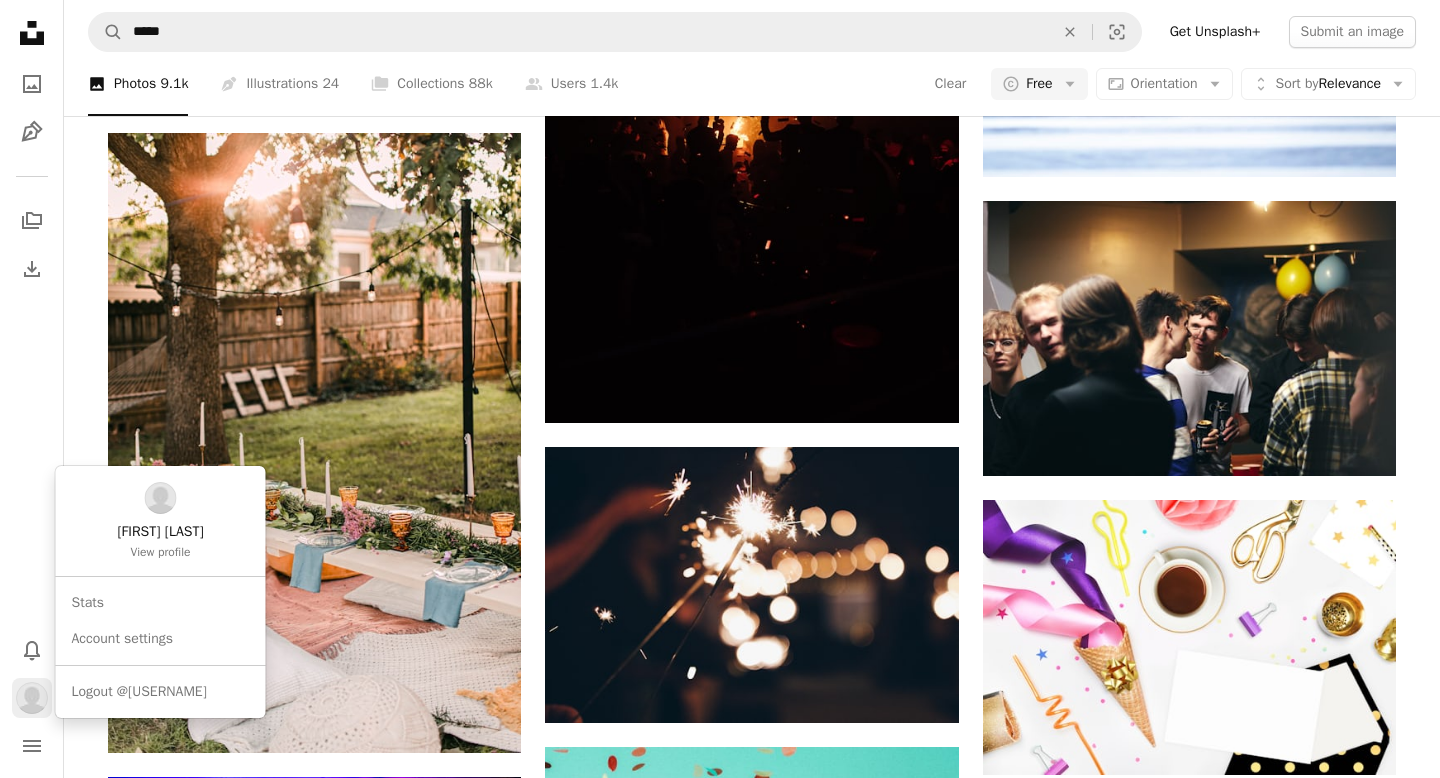 click at bounding box center [32, 698] 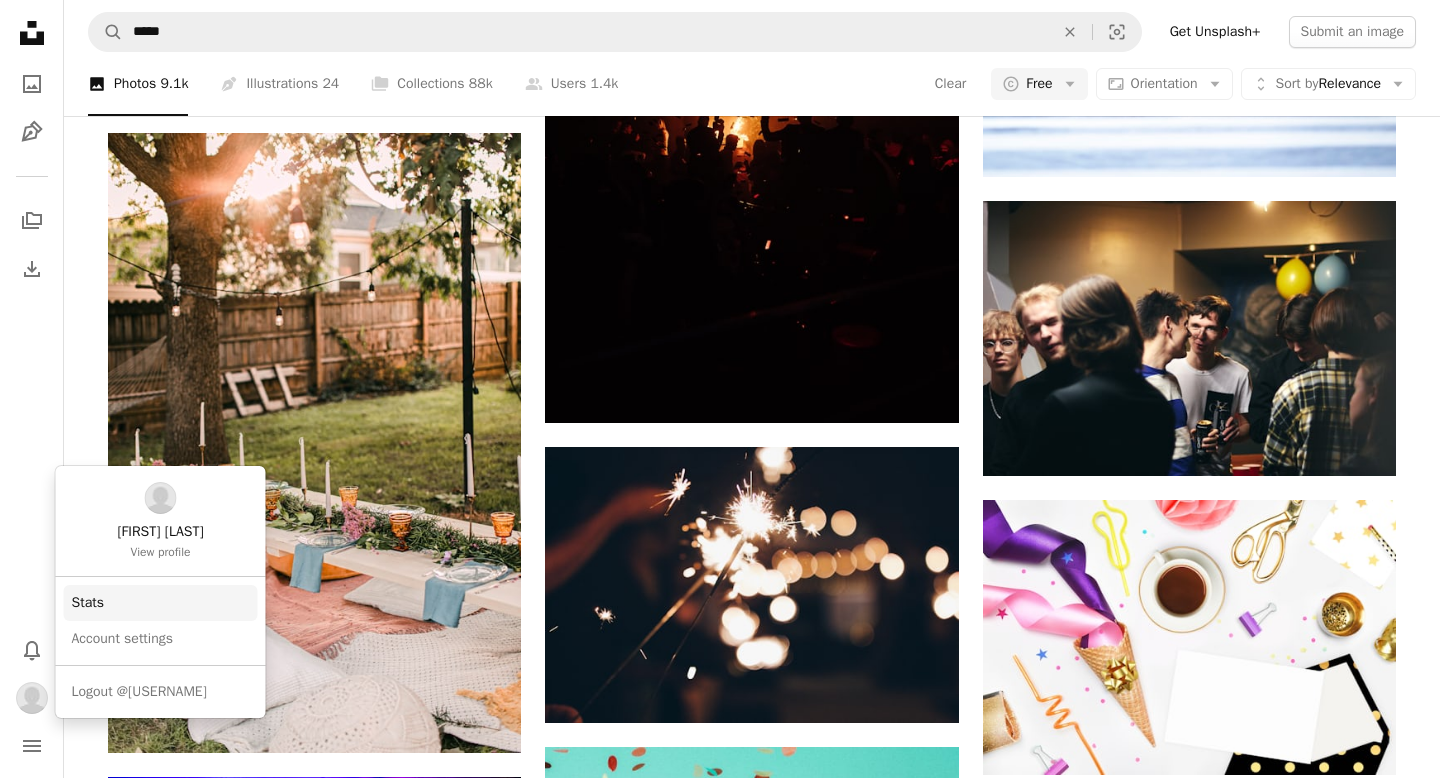 click on "Stats" at bounding box center [161, 603] 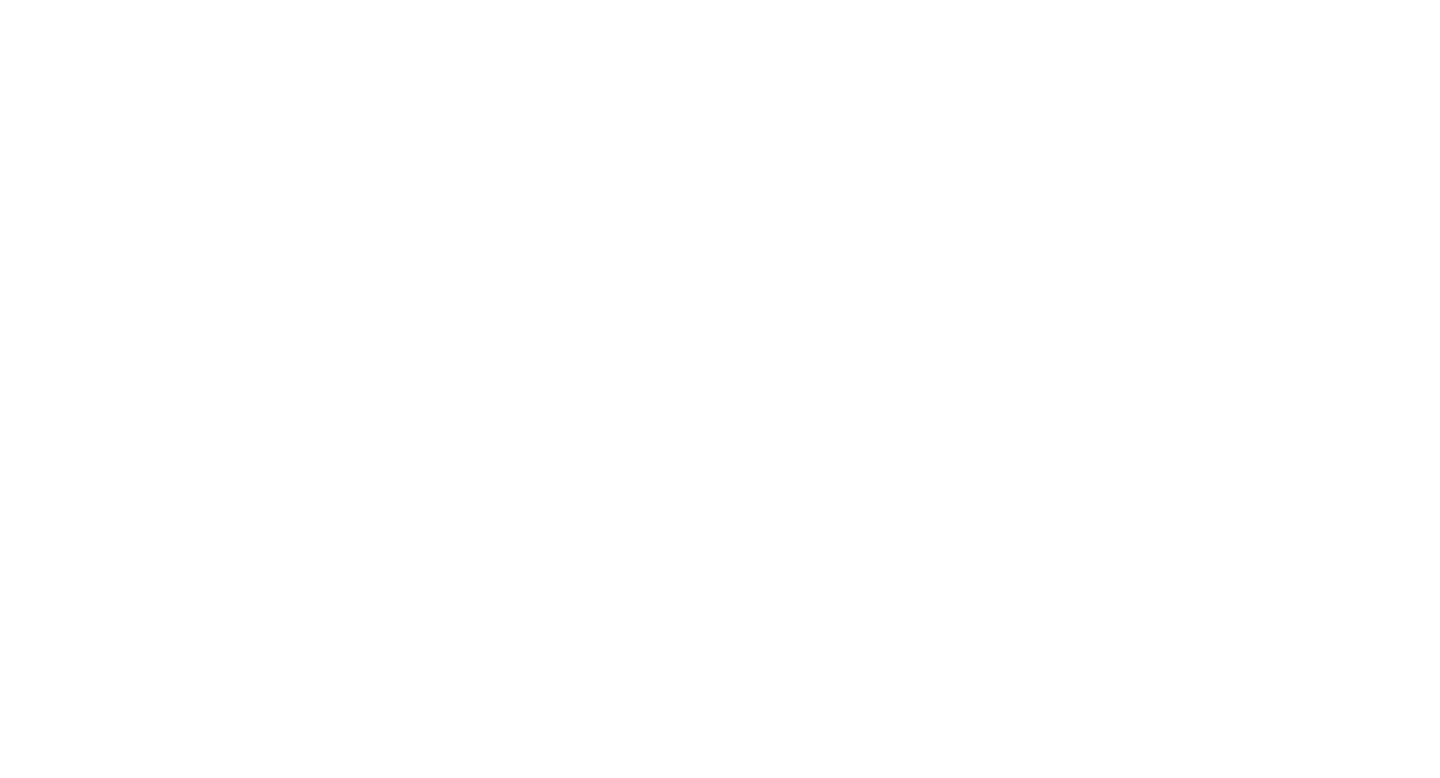 scroll, scrollTop: 0, scrollLeft: 0, axis: both 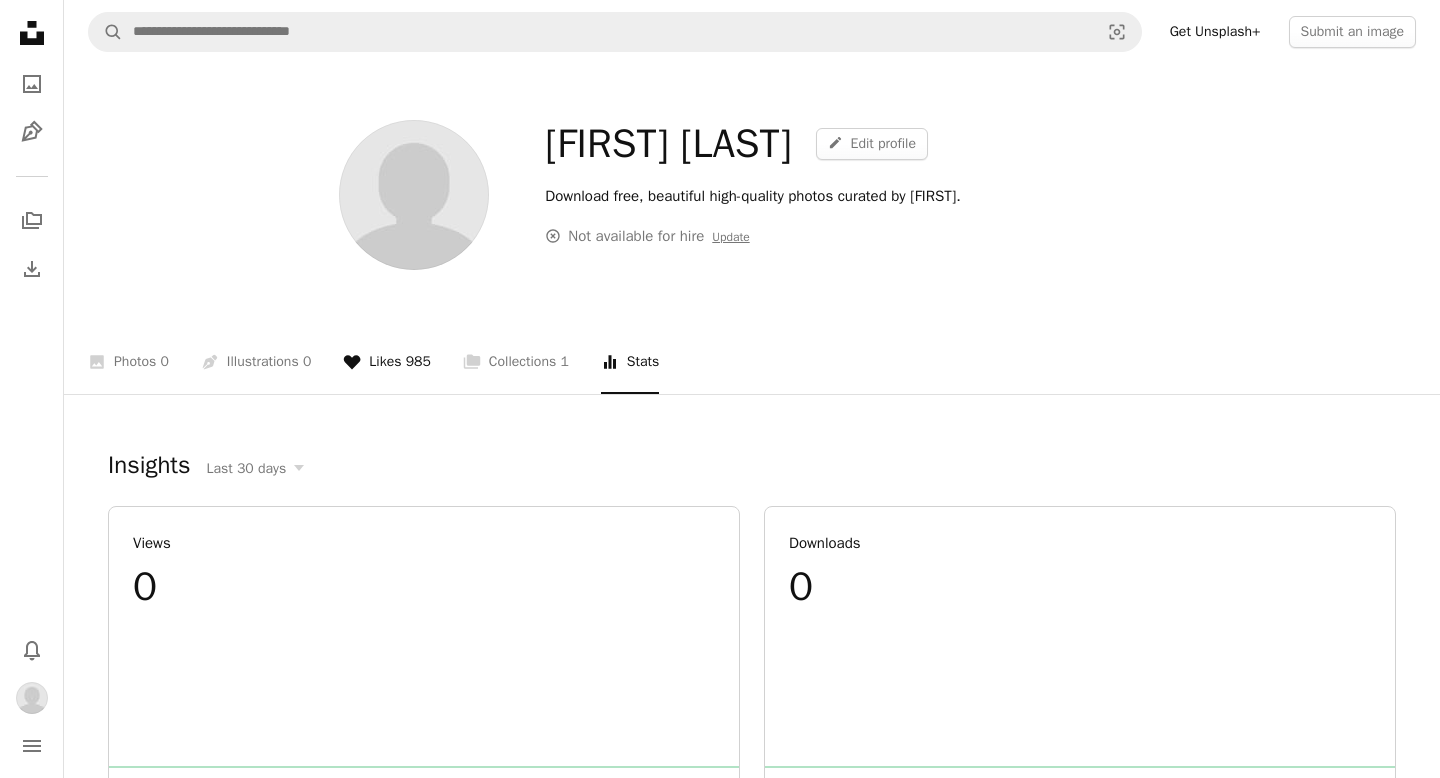 click on "A heart Likes   985" at bounding box center (387, 362) 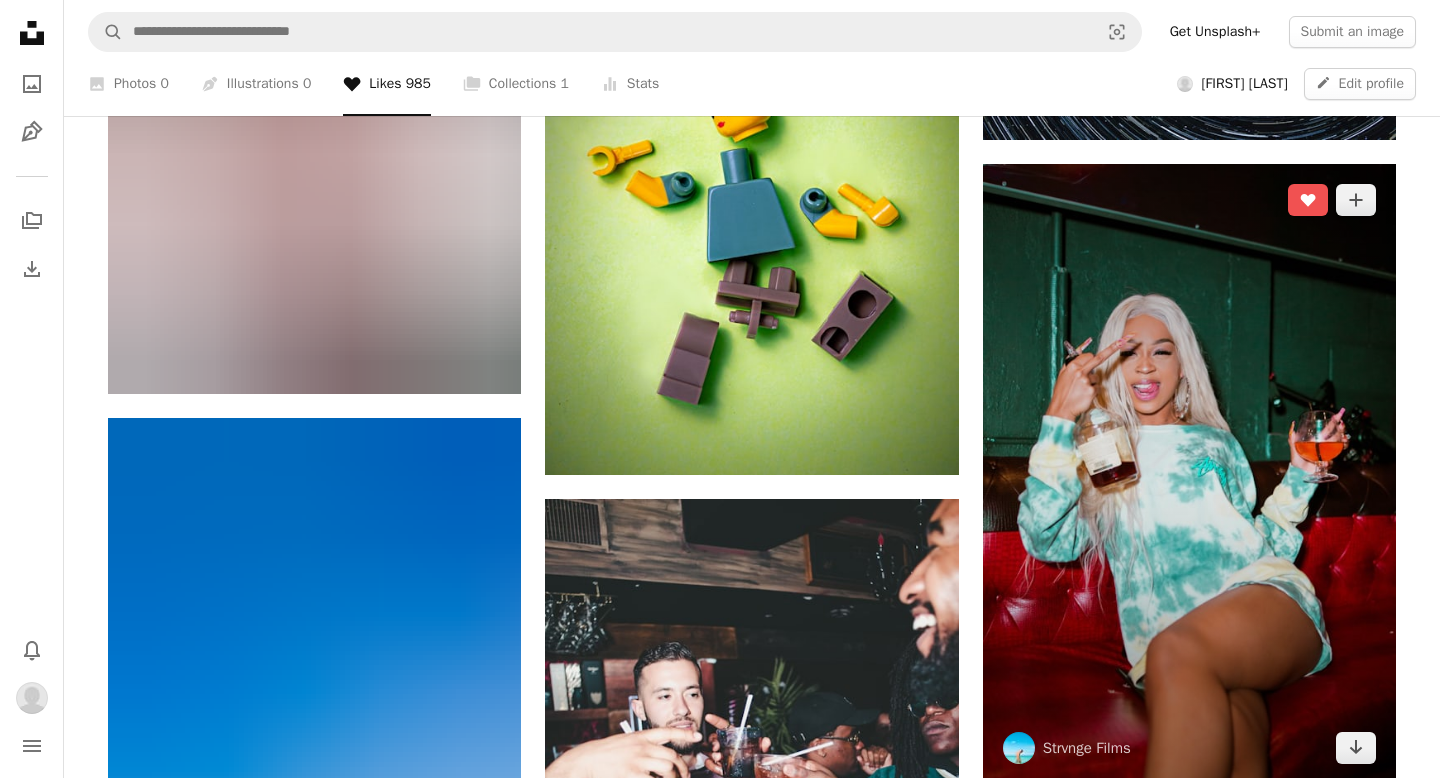 scroll, scrollTop: 108733, scrollLeft: 0, axis: vertical 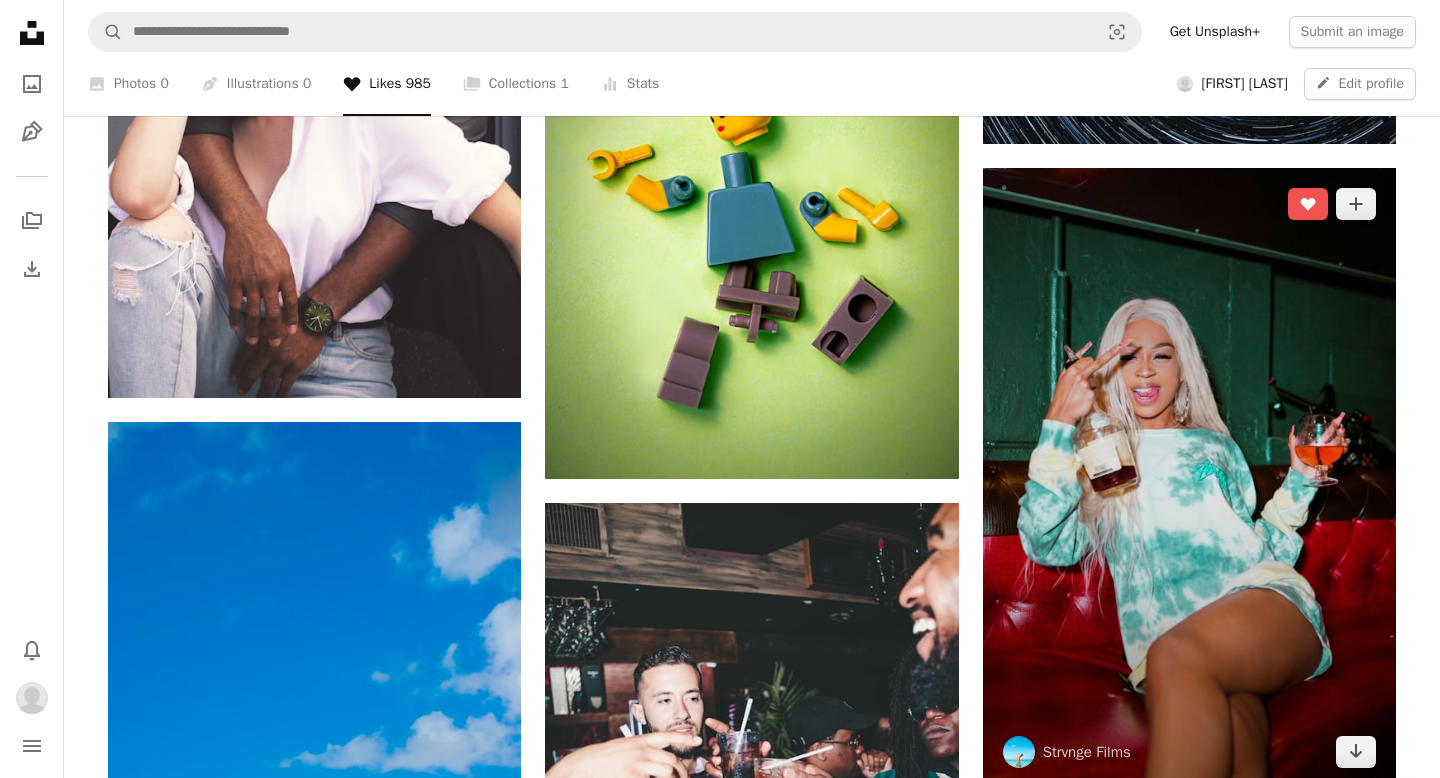click at bounding box center (1189, 478) 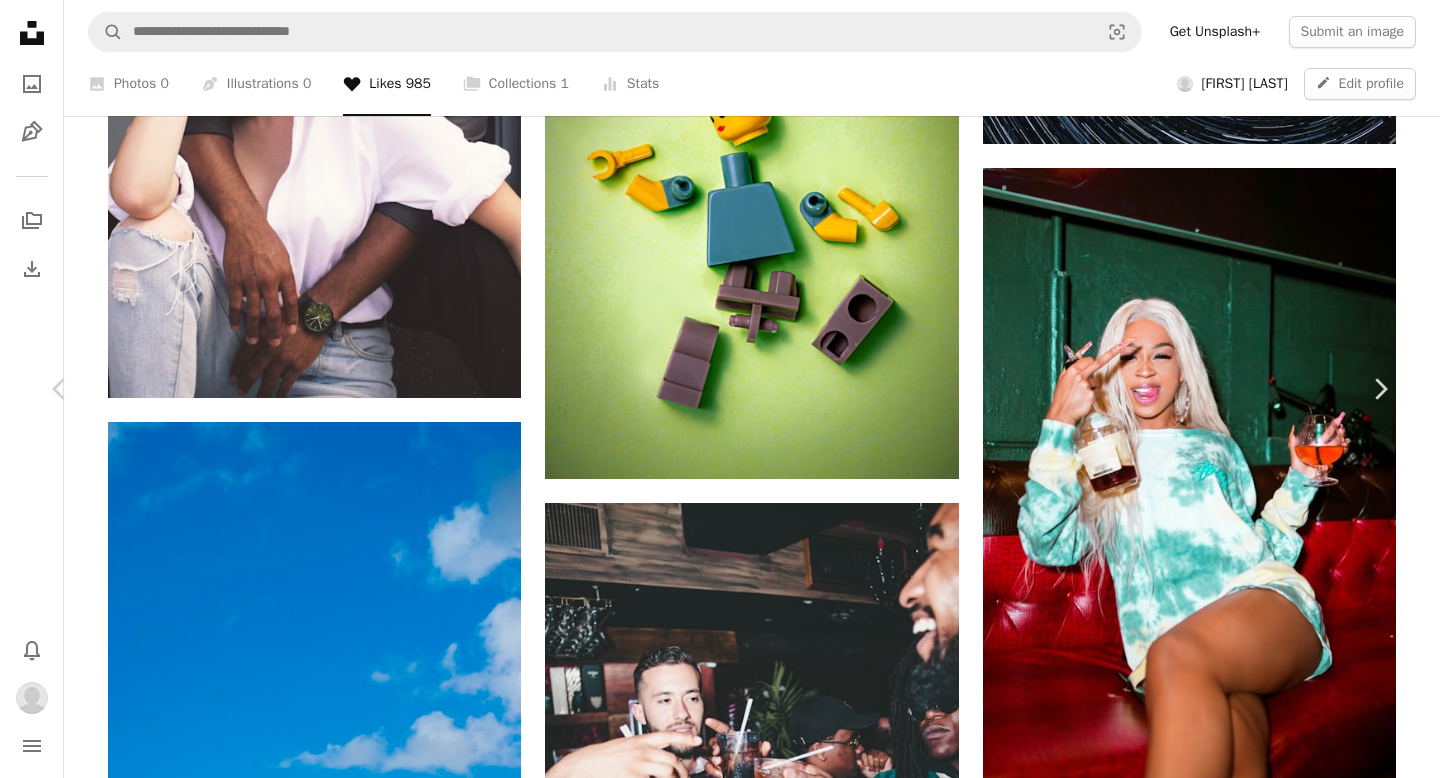 click on "Chevron down" 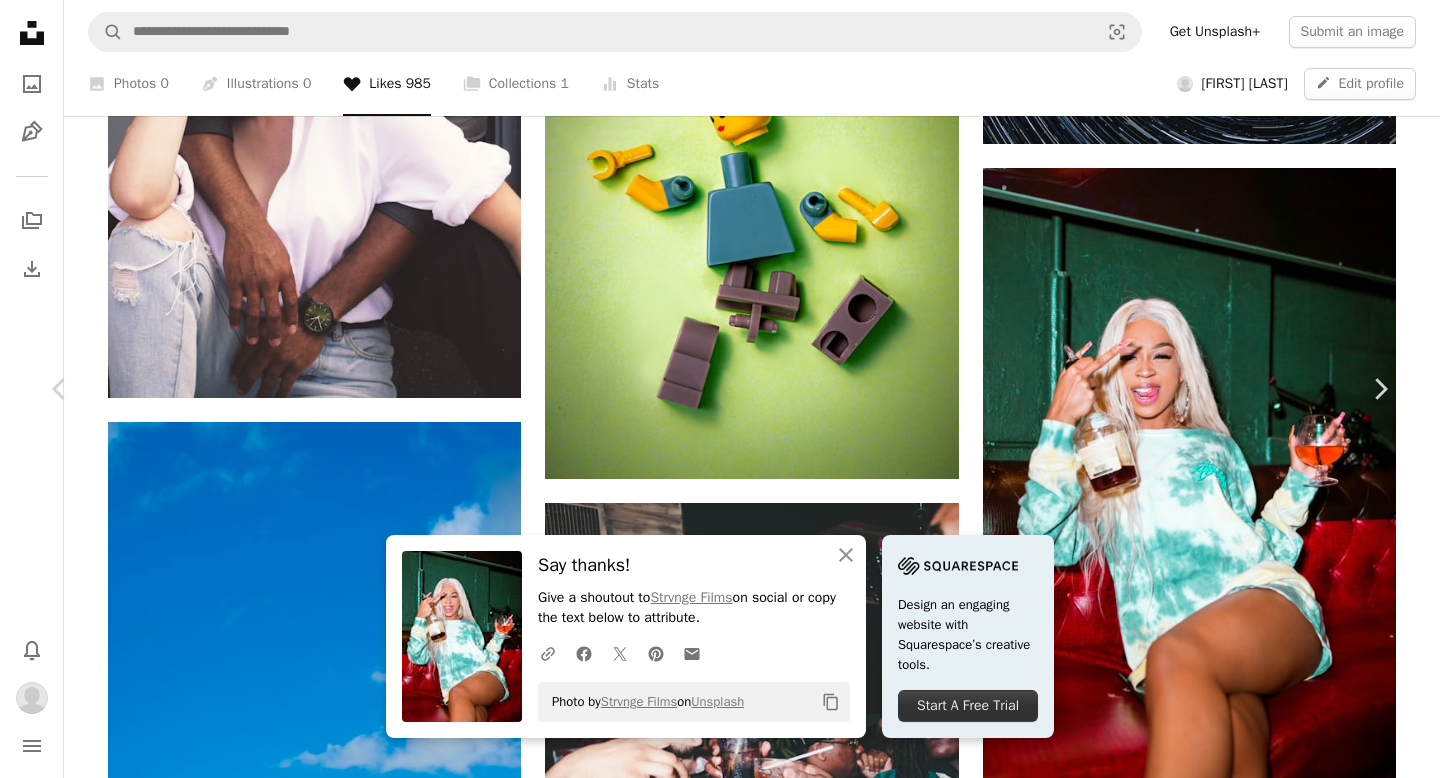 click on "An X shape" at bounding box center (20, 20) 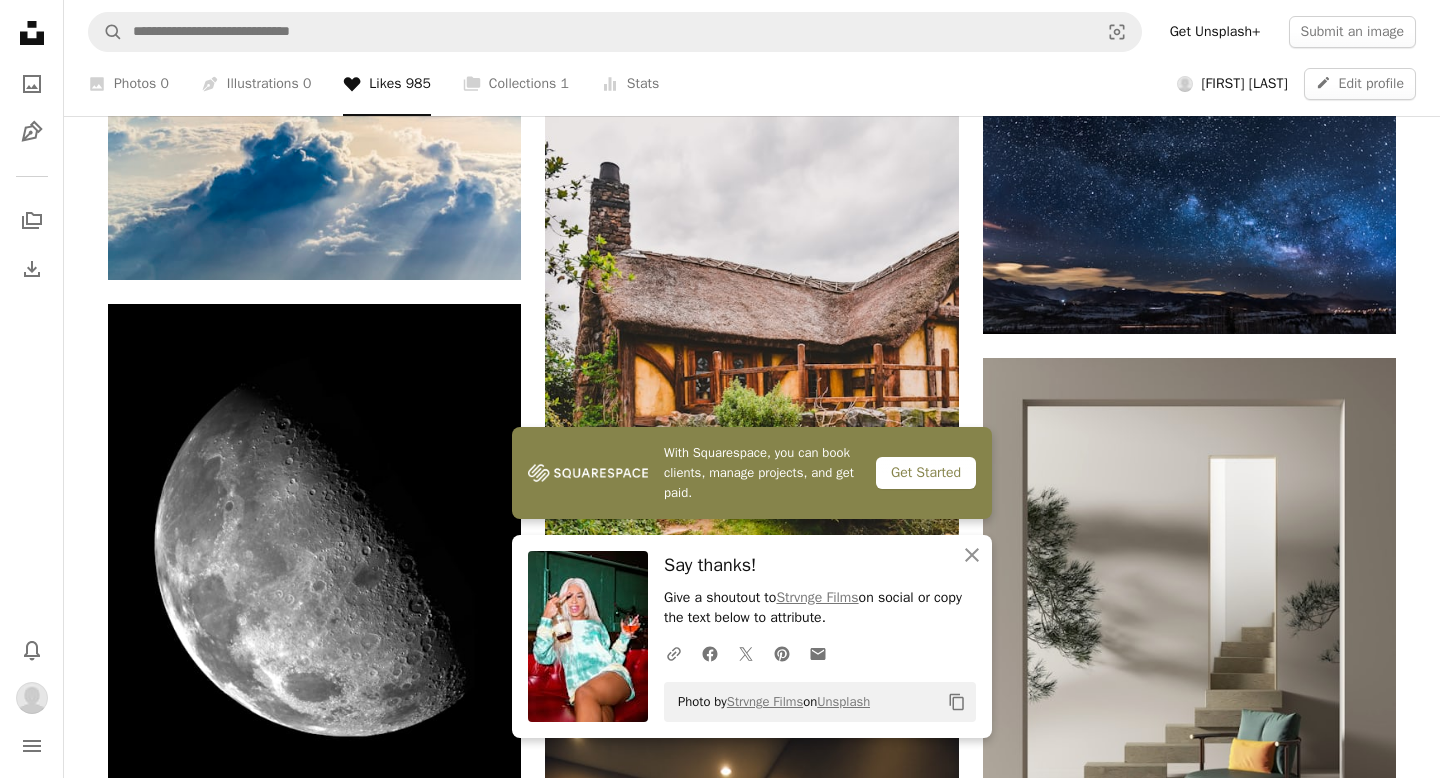 scroll, scrollTop: 109812, scrollLeft: 0, axis: vertical 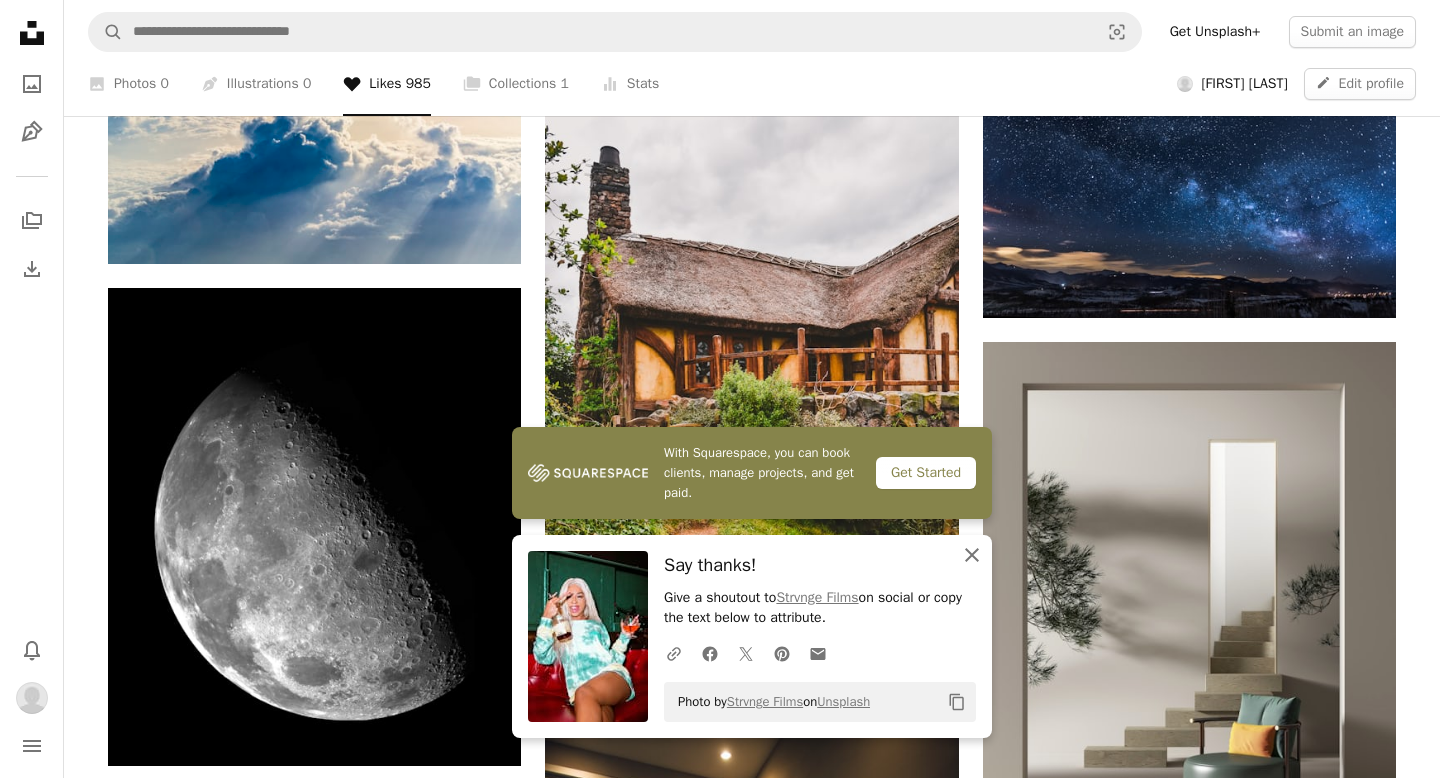 click on "An X shape" 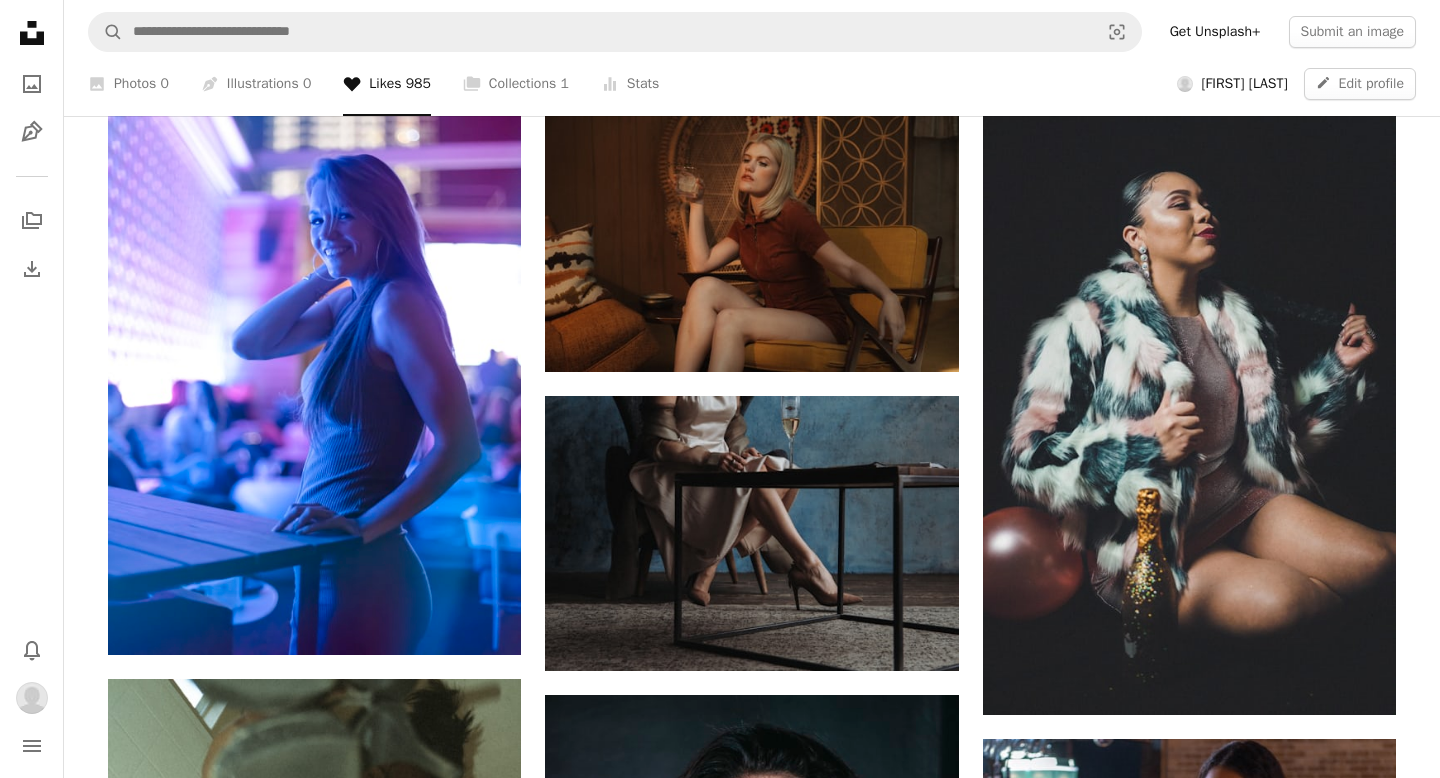 scroll, scrollTop: 958, scrollLeft: 0, axis: vertical 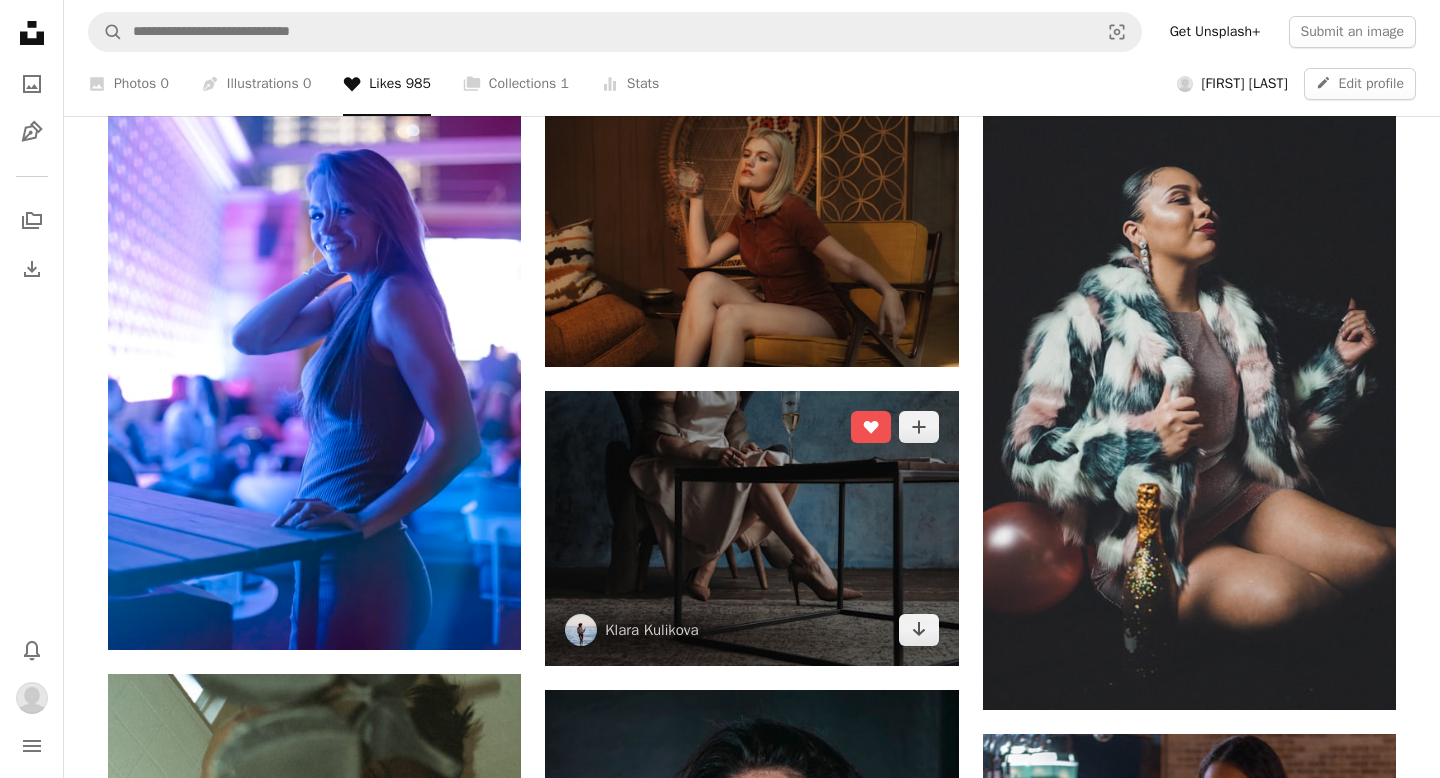 click at bounding box center (751, 528) 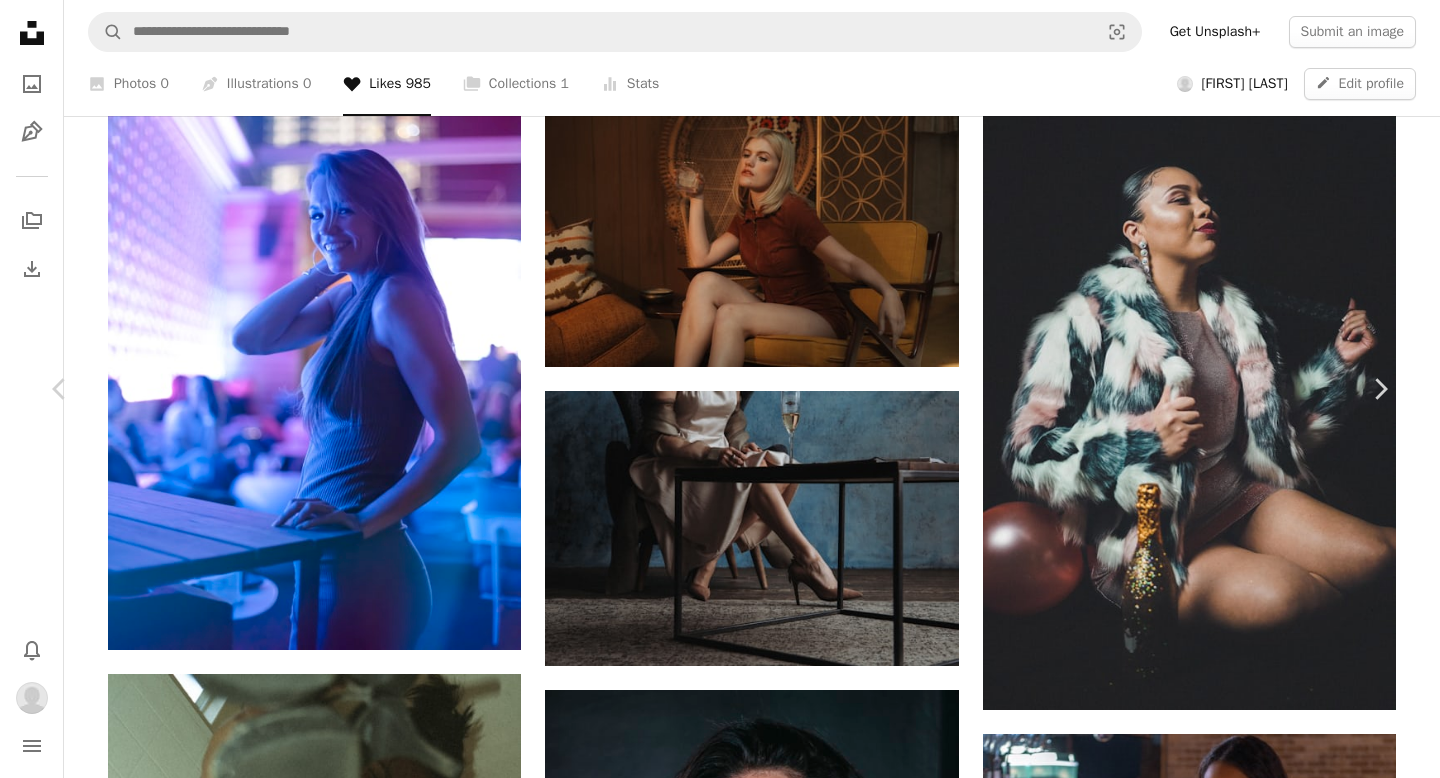 click on "Chevron down" 